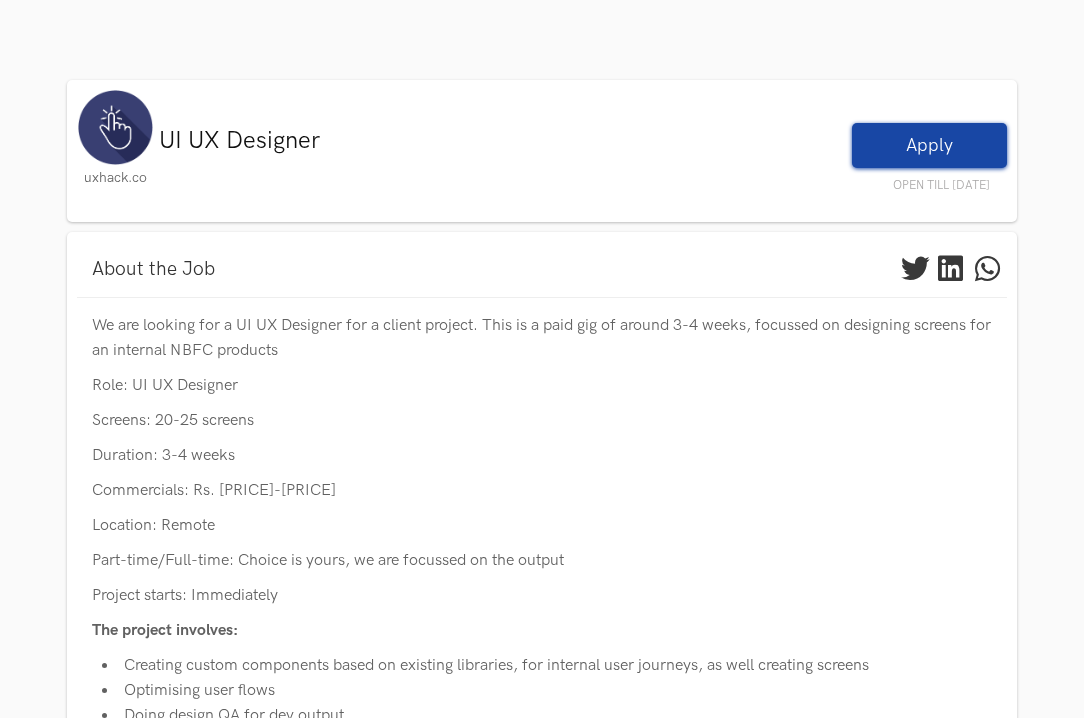 scroll, scrollTop: 444, scrollLeft: 0, axis: vertical 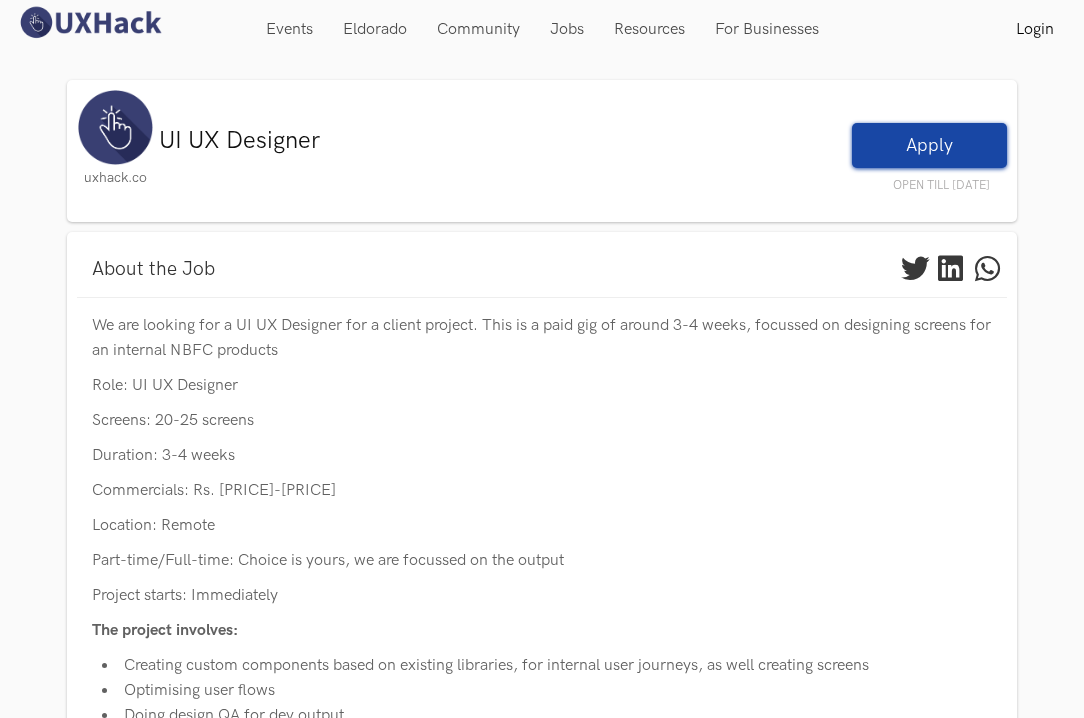 click on "Apply" at bounding box center [929, 145] 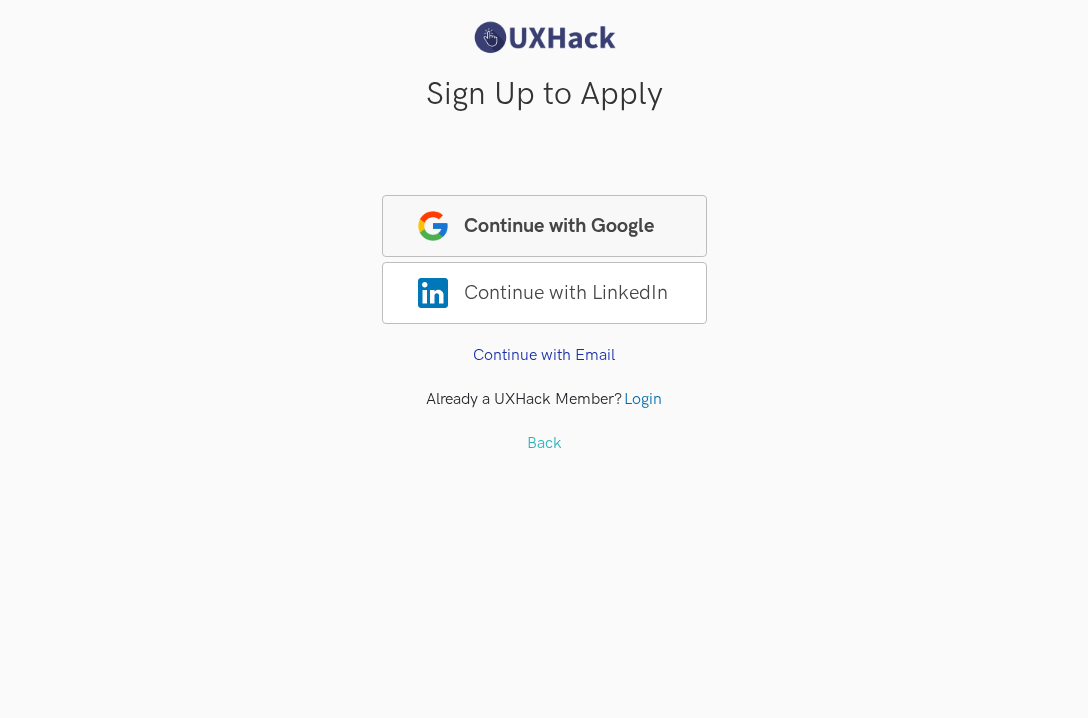 click on "Continue with Google" at bounding box center [544, 226] 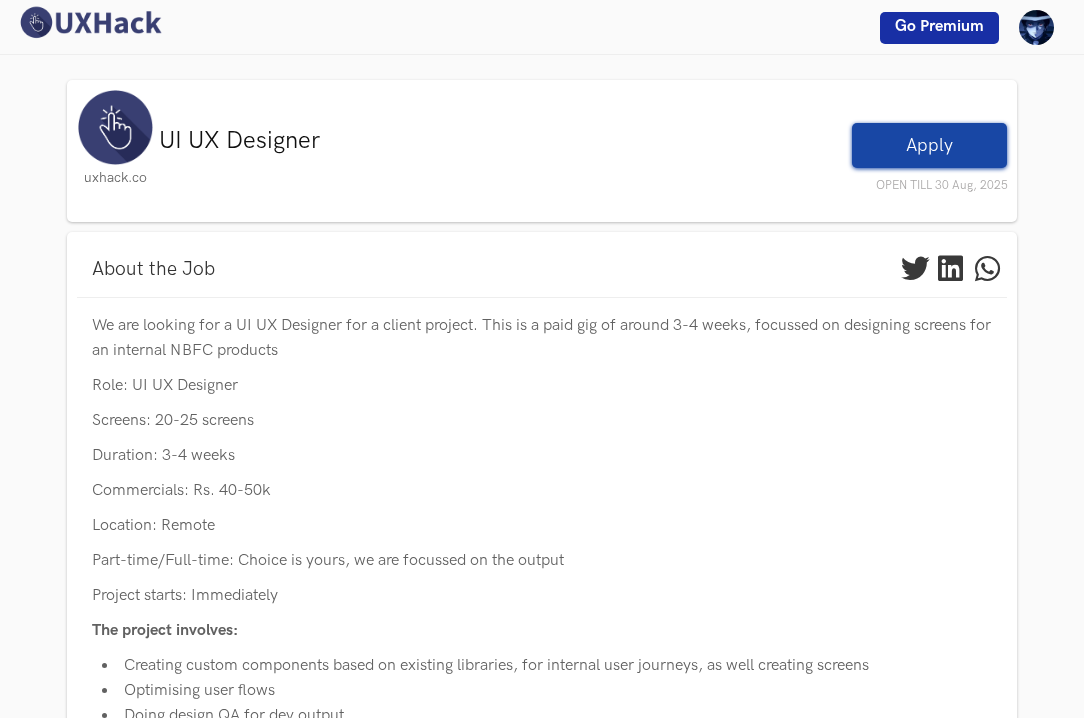 scroll, scrollTop: 0, scrollLeft: 0, axis: both 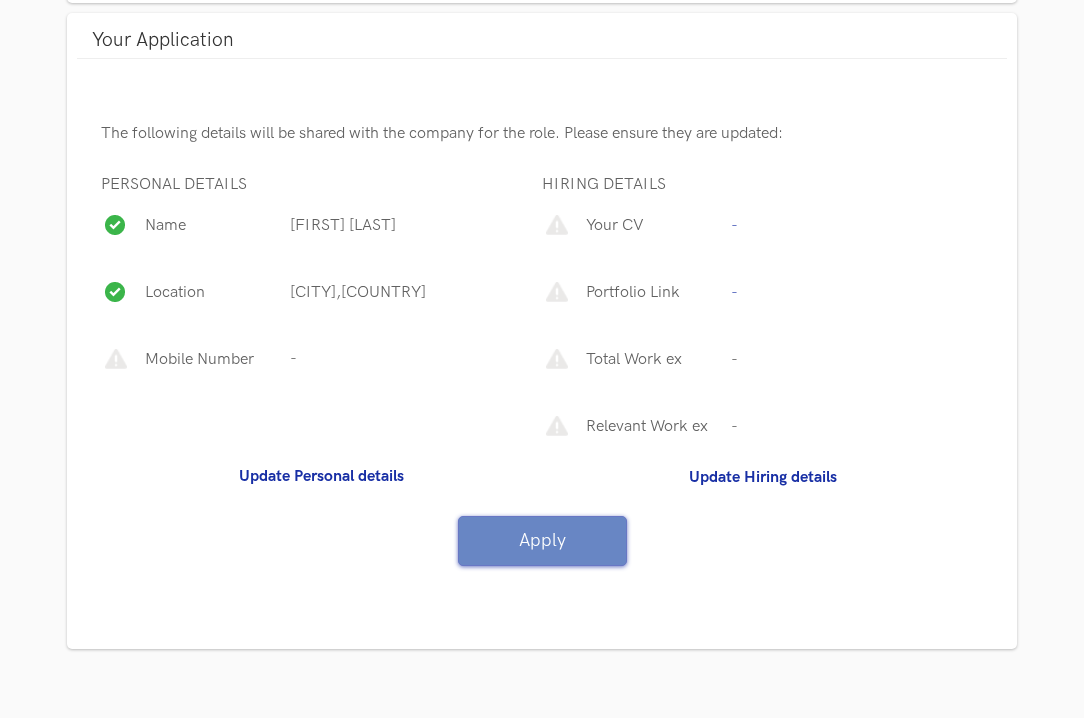click on "Your CV" at bounding box center (652, 230) 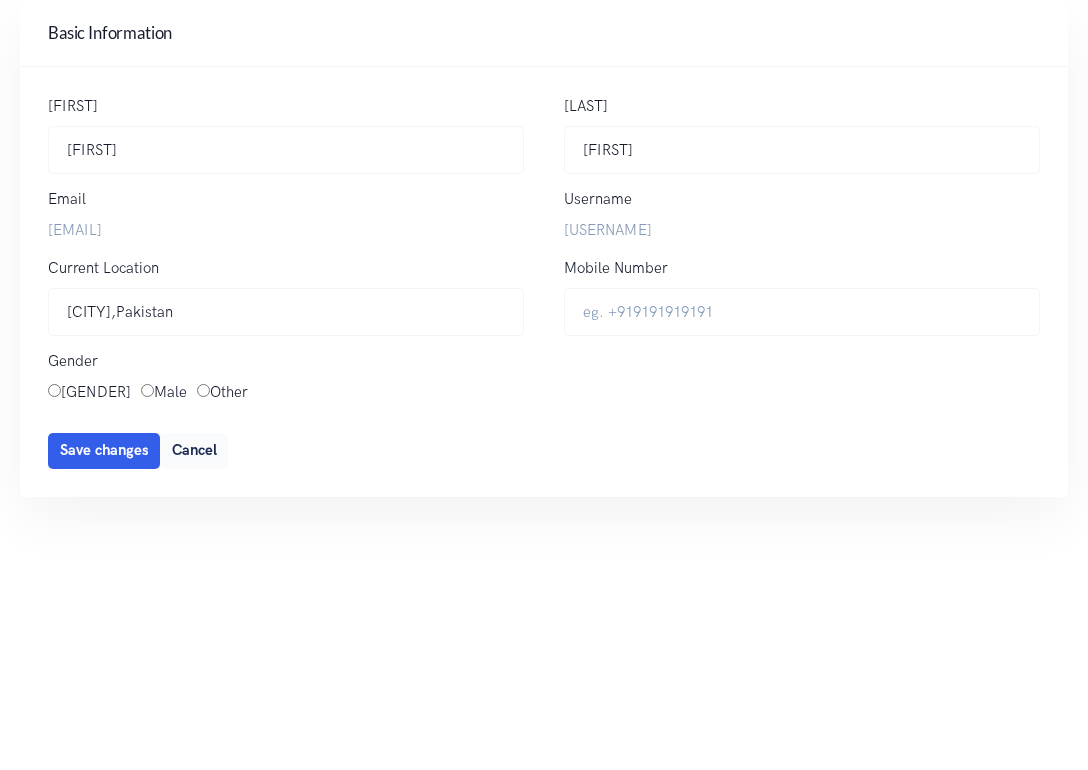 scroll, scrollTop: 0, scrollLeft: 0, axis: both 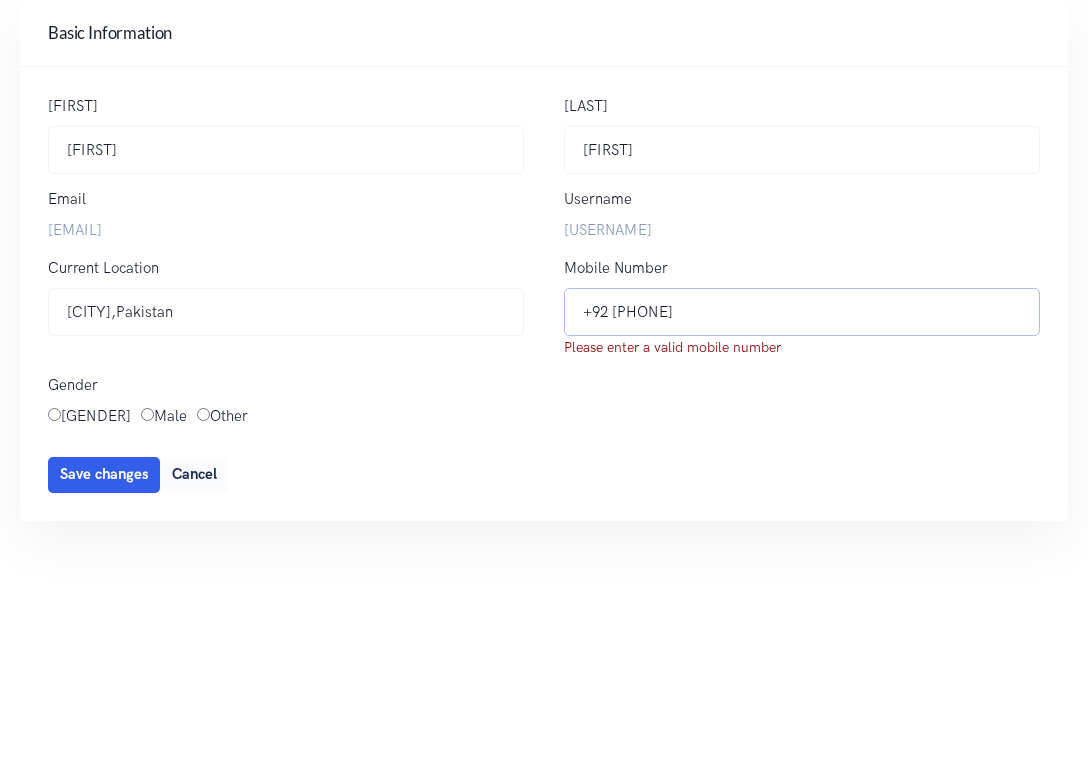 click on "+92 326 9666070" at bounding box center [802, 312] 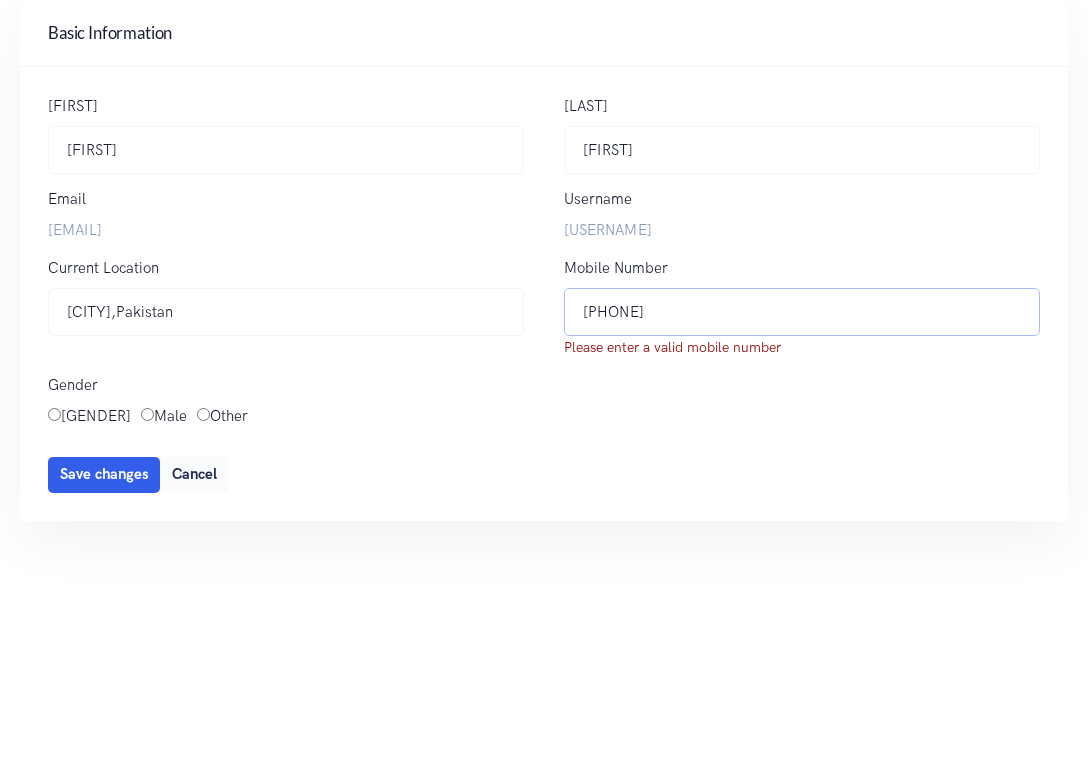 click on "+92 3269666070" at bounding box center [802, 312] 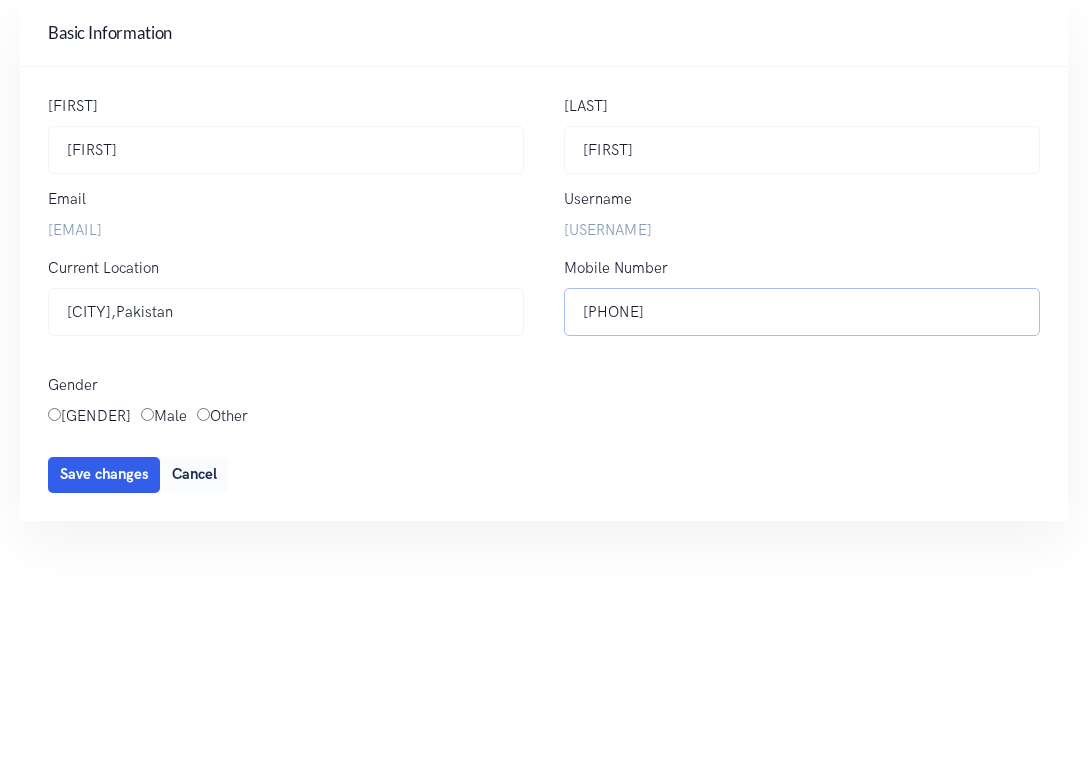 click on "[PHONE]" at bounding box center [802, 312] 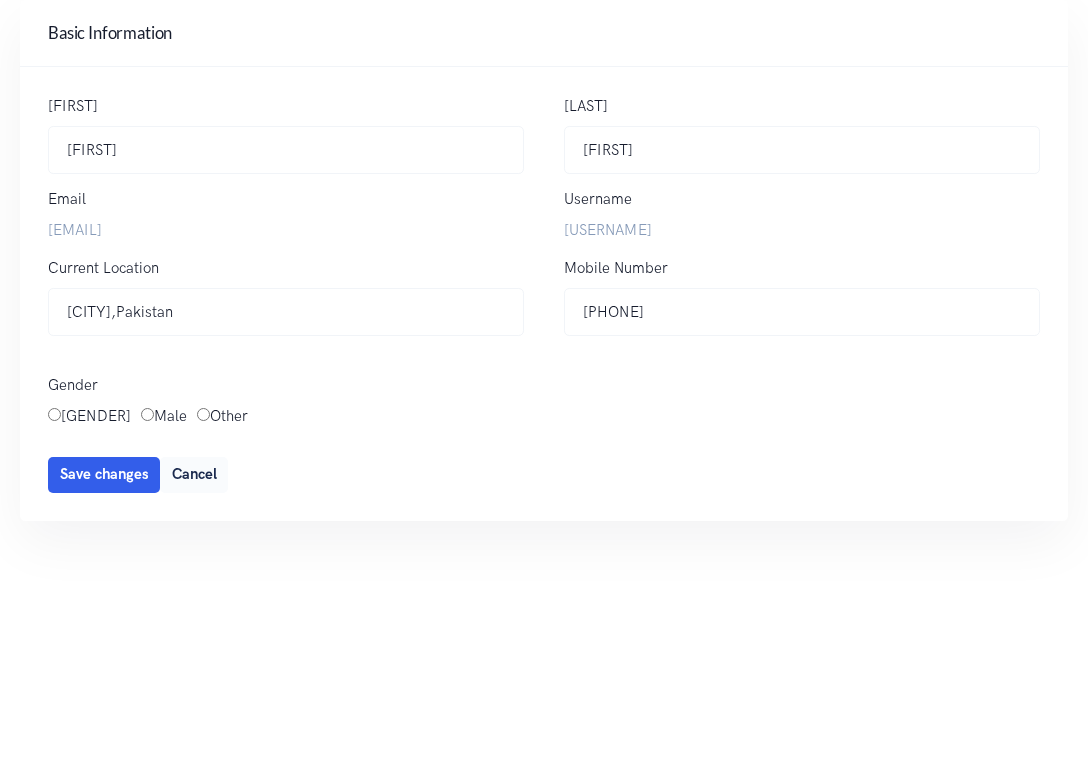 click on "Male" at bounding box center (147, 414) 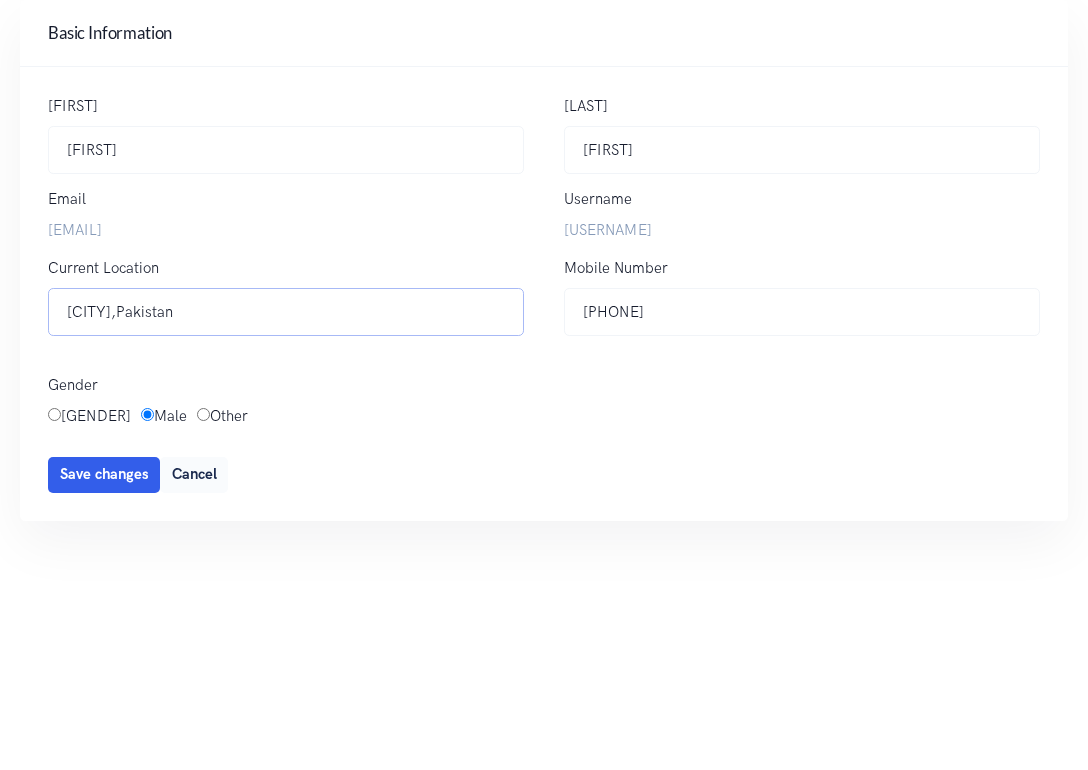 click on "Sargodha,Pakistan" at bounding box center [286, 312] 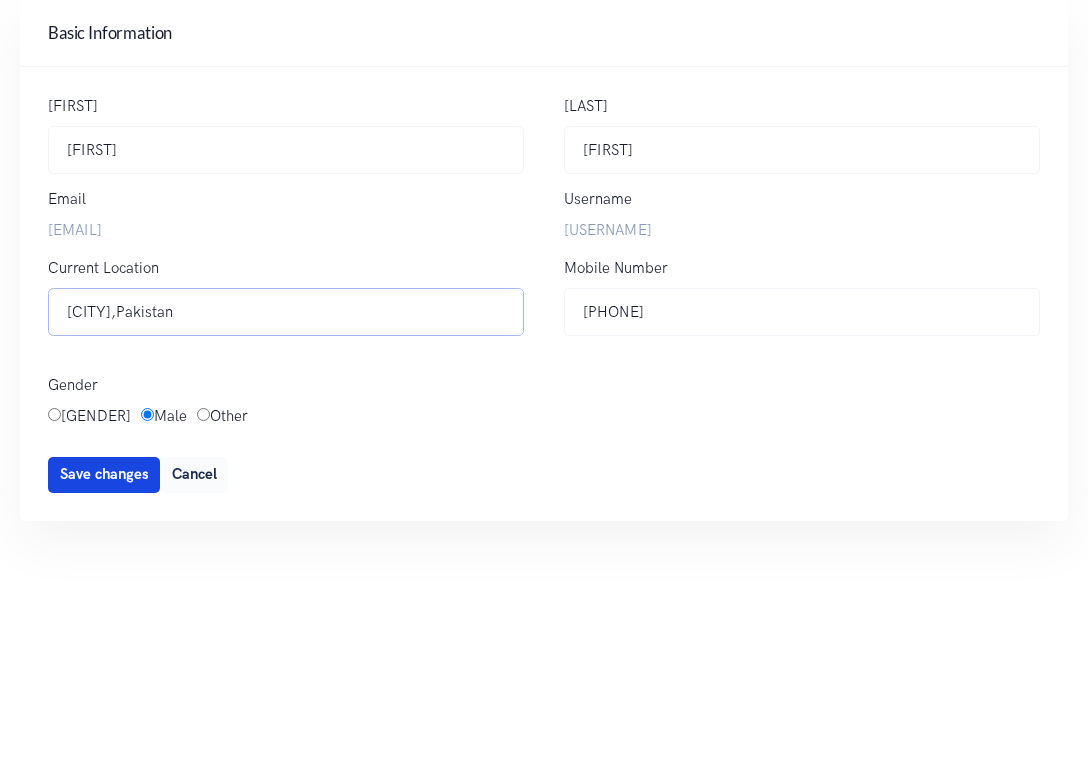 type on "[CITY],[COUNTRY]" 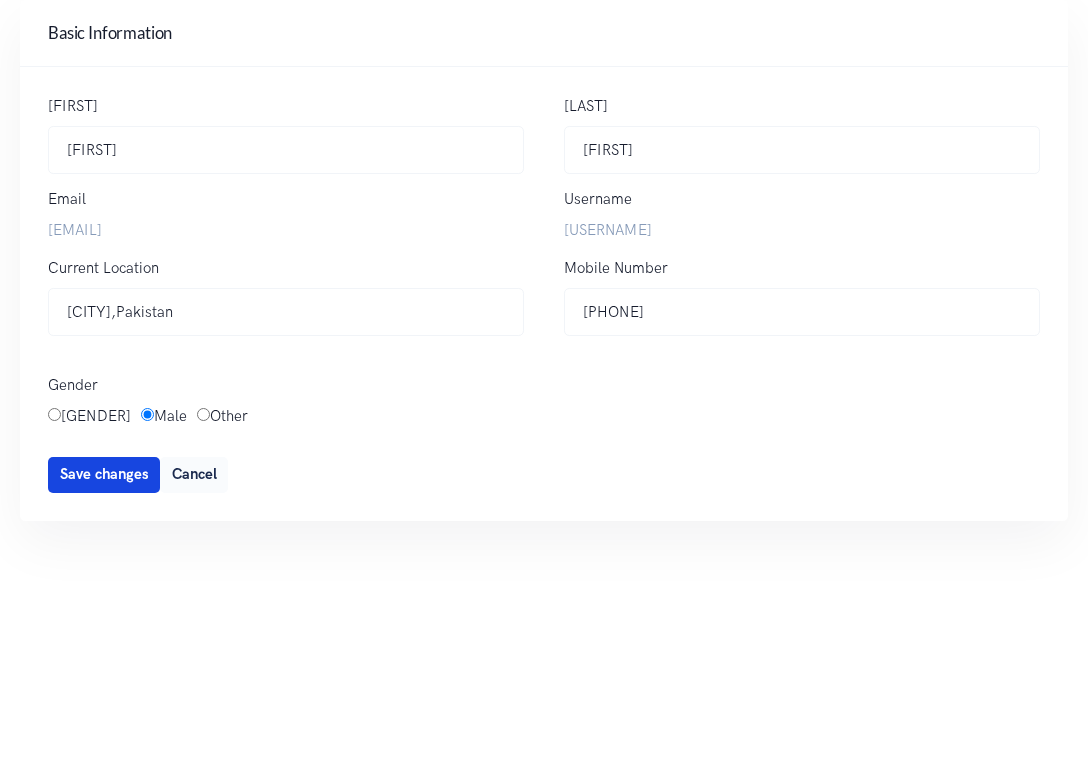 click on "Save changes" at bounding box center (104, 474) 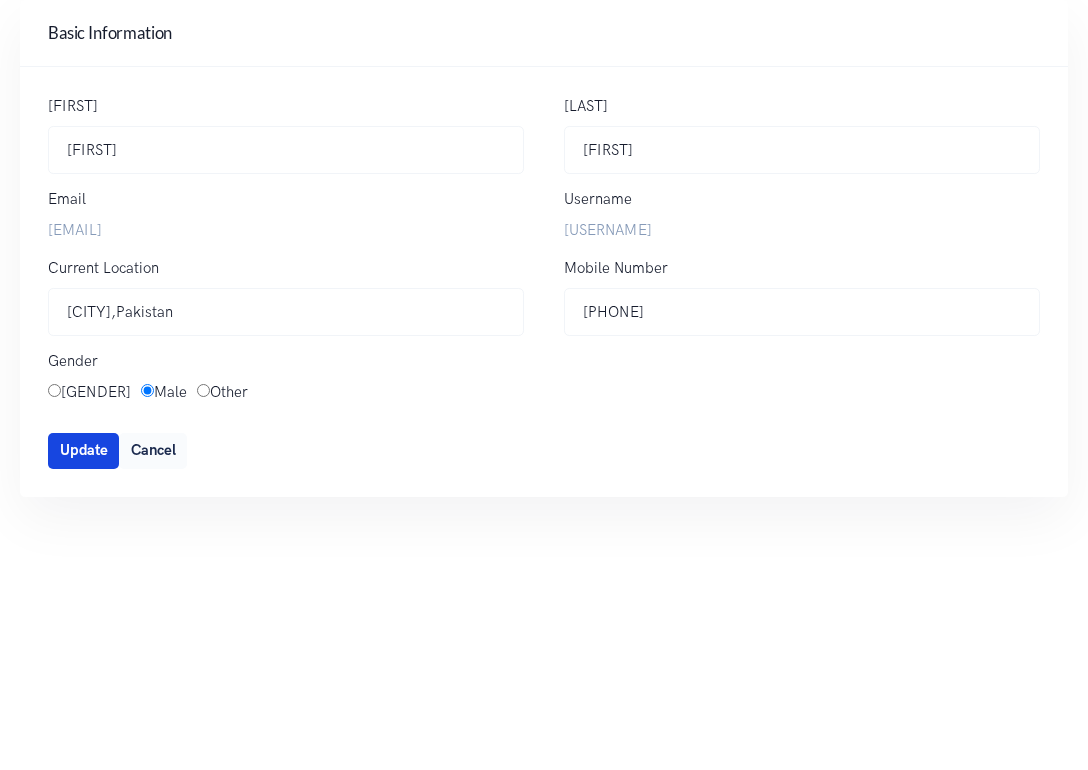 click on "Update" at bounding box center (84, 450) 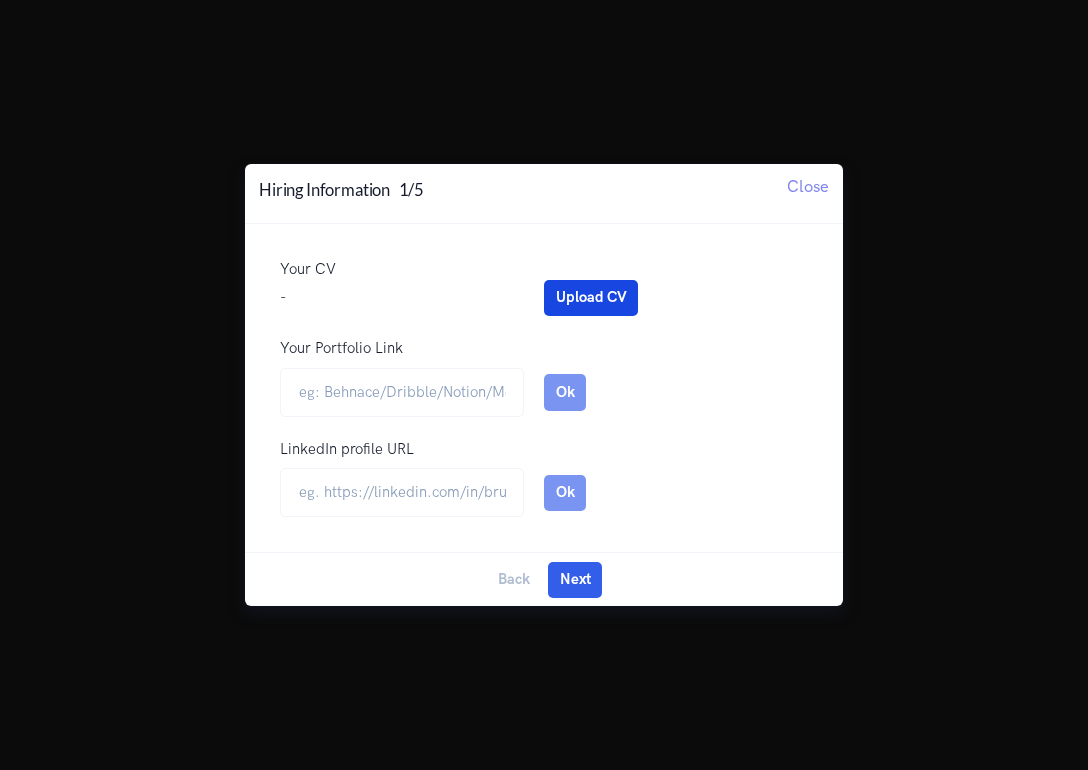 scroll, scrollTop: 0, scrollLeft: 0, axis: both 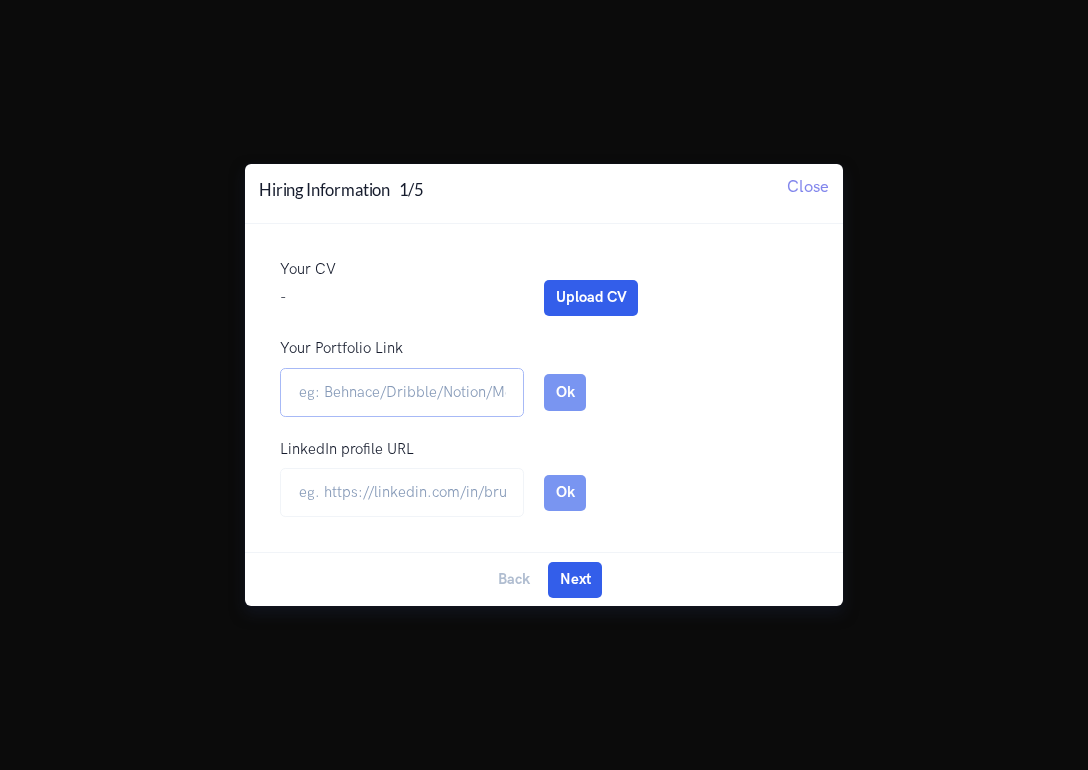 click on "Your Portfolio Link" at bounding box center (402, 392) 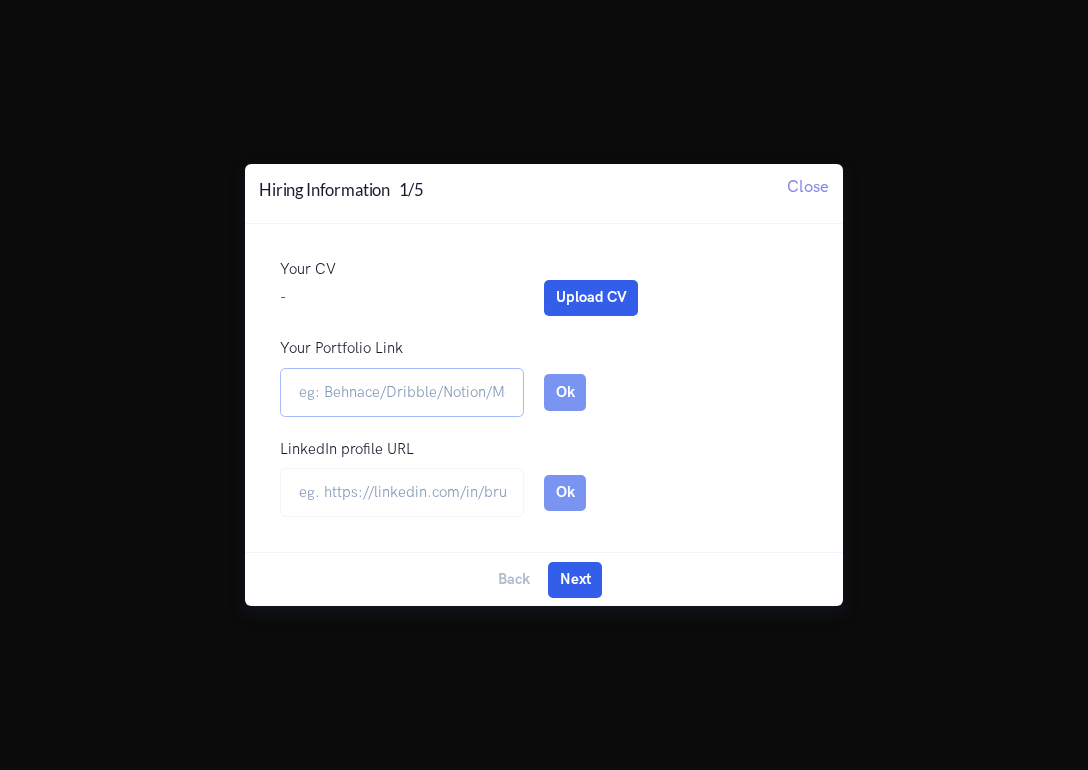 paste on "ornate-brioche-3eca03.netlify.app" 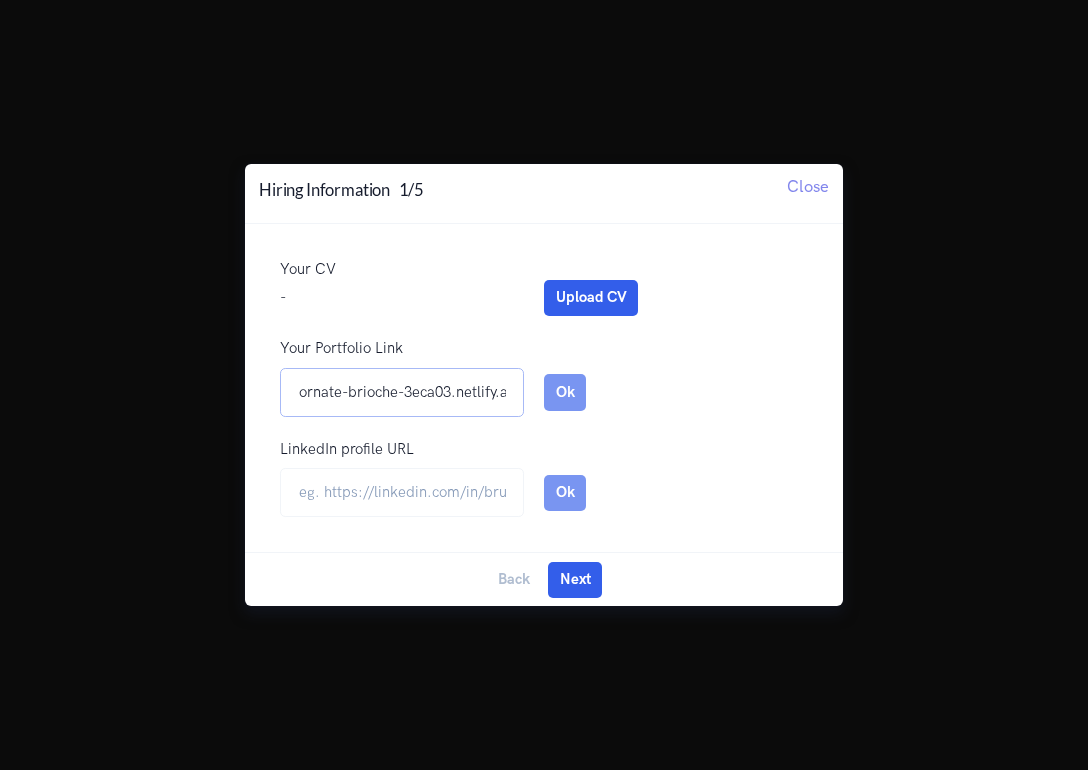 click on "ornate-brioche-3eca03.netlify.app" at bounding box center [402, 392] 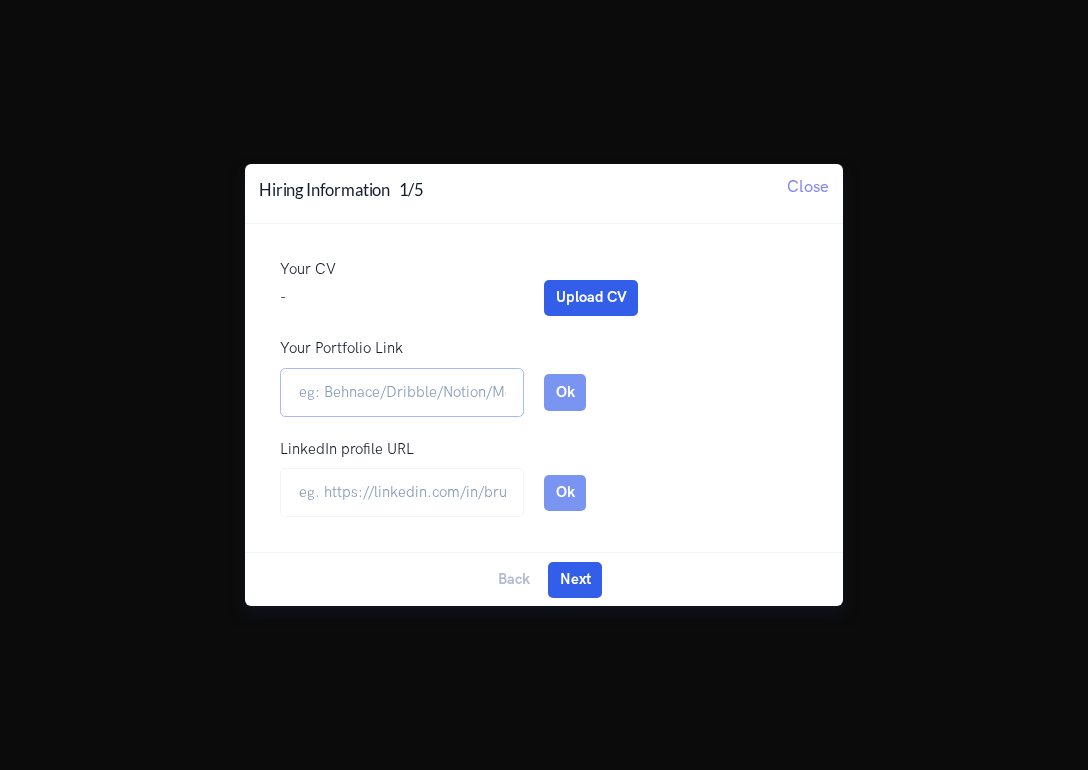 paste on "https://ornate-brioche-3eca03.netlify.app" 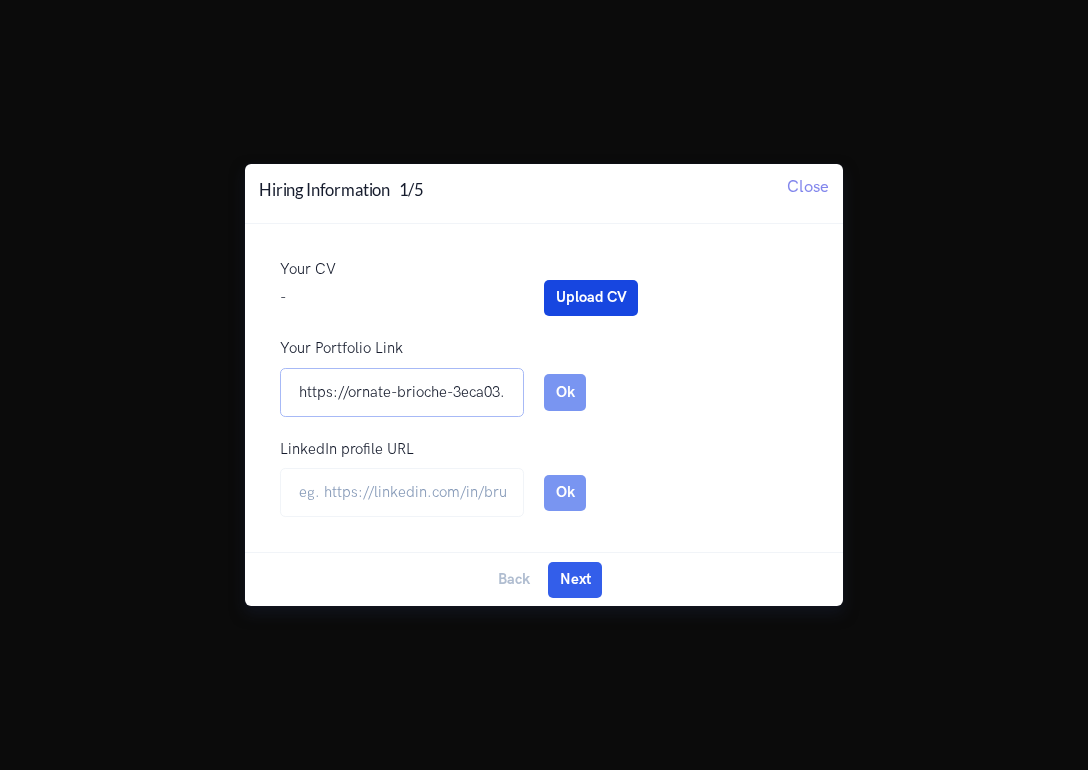type on "https://ornate-brioche-3eca03.netlify.app" 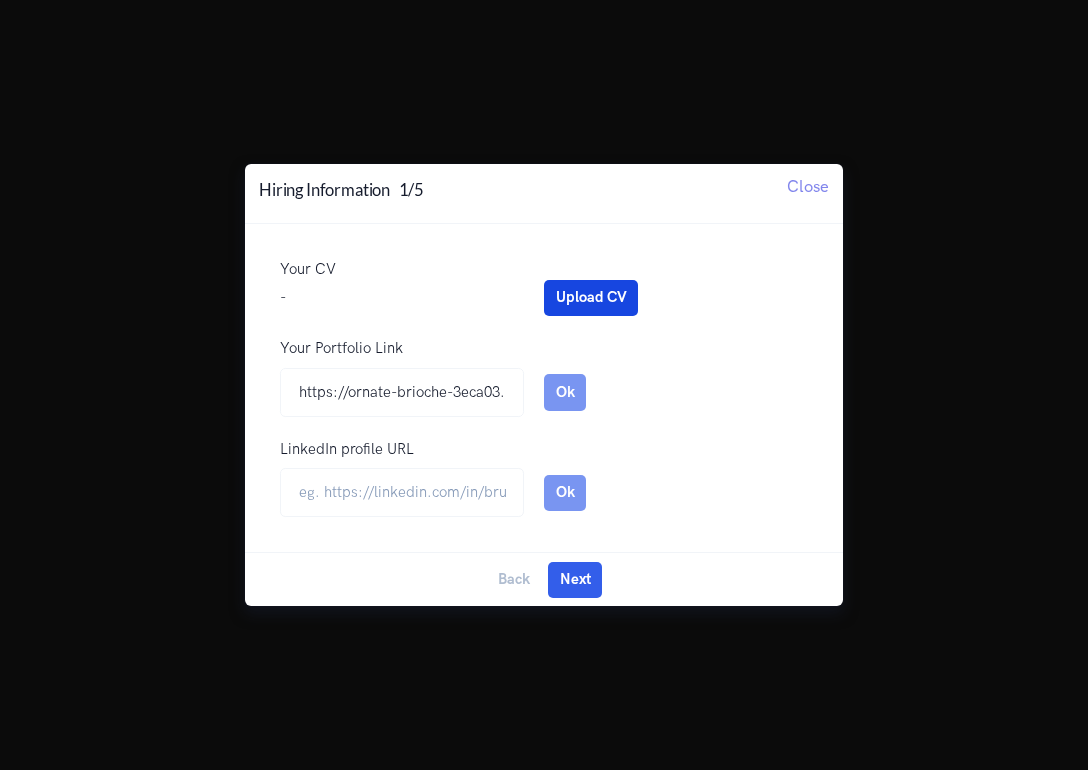 click on "Upload CV" at bounding box center [591, 298] 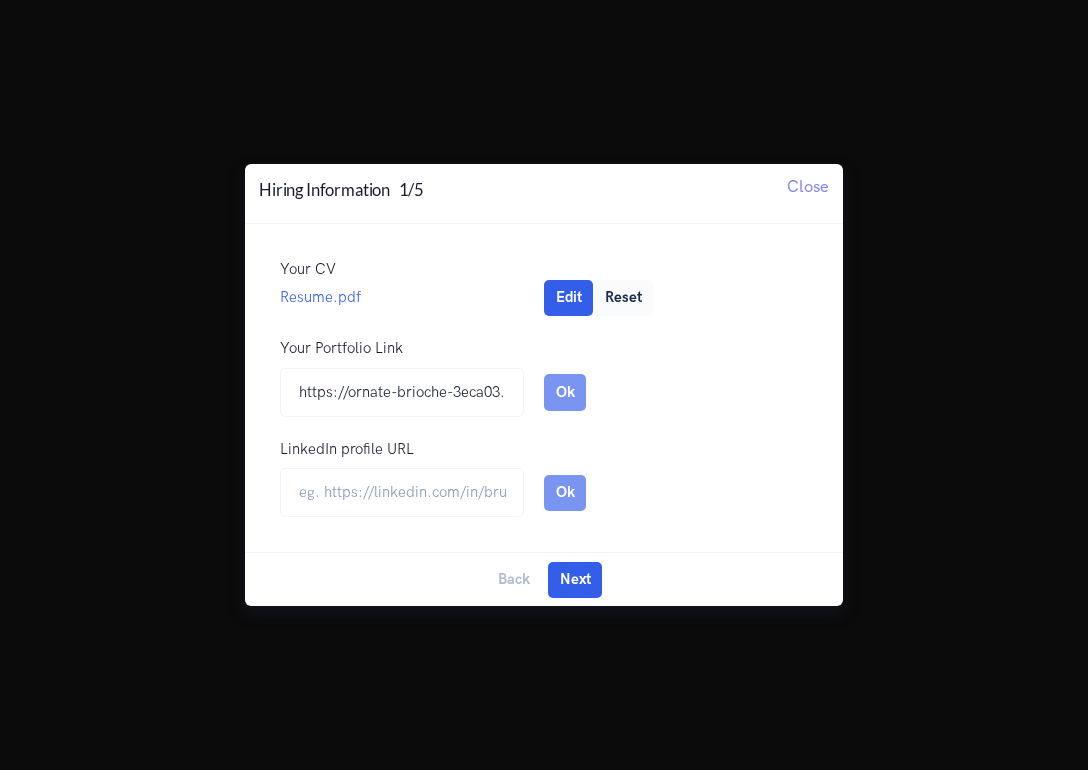 scroll, scrollTop: 0, scrollLeft: 0, axis: both 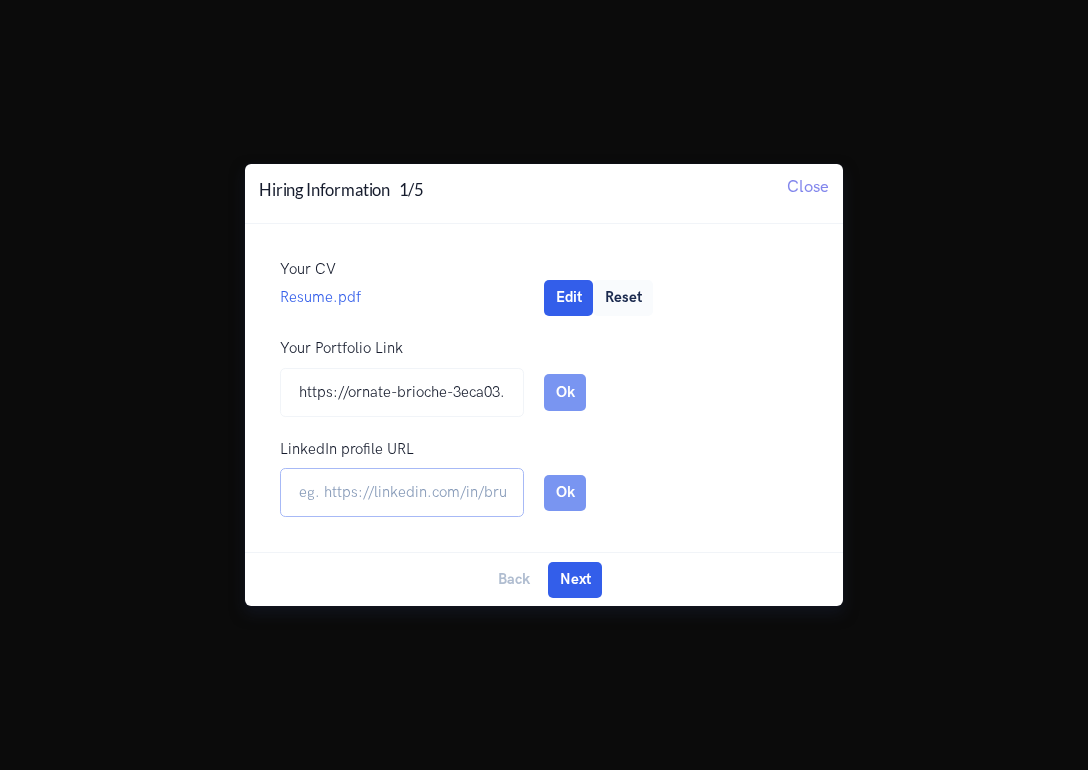 click at bounding box center [402, 492] 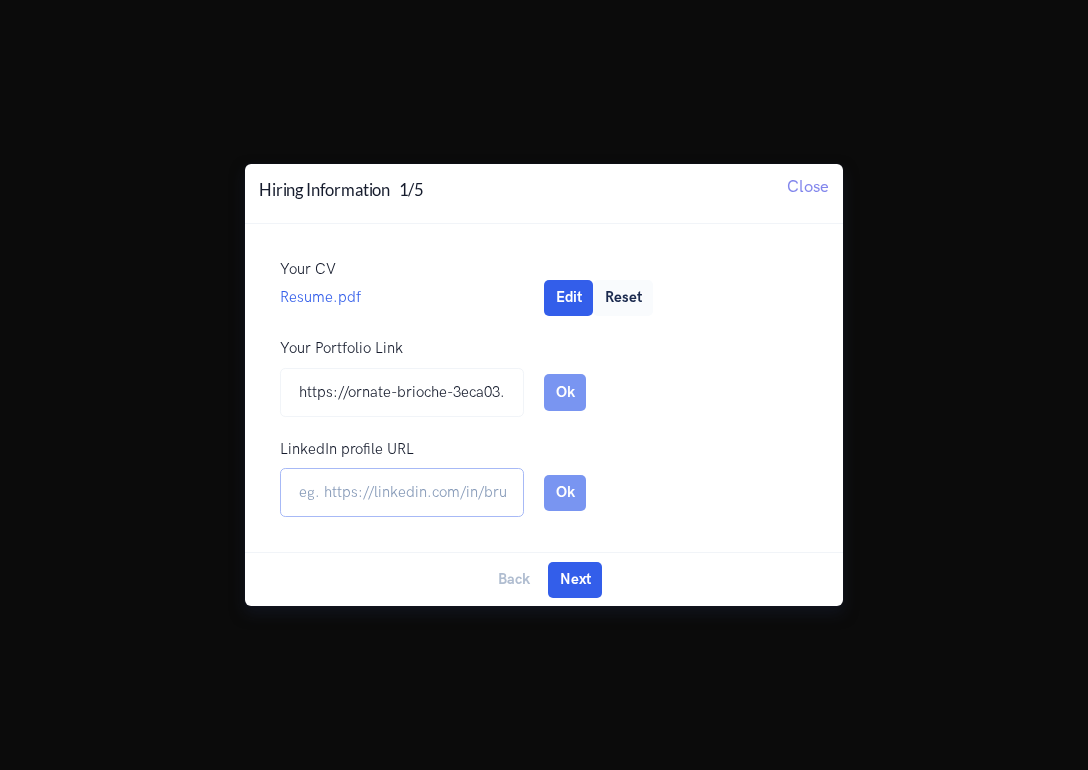 paste on "linkedin.com/in/ahmer-m" 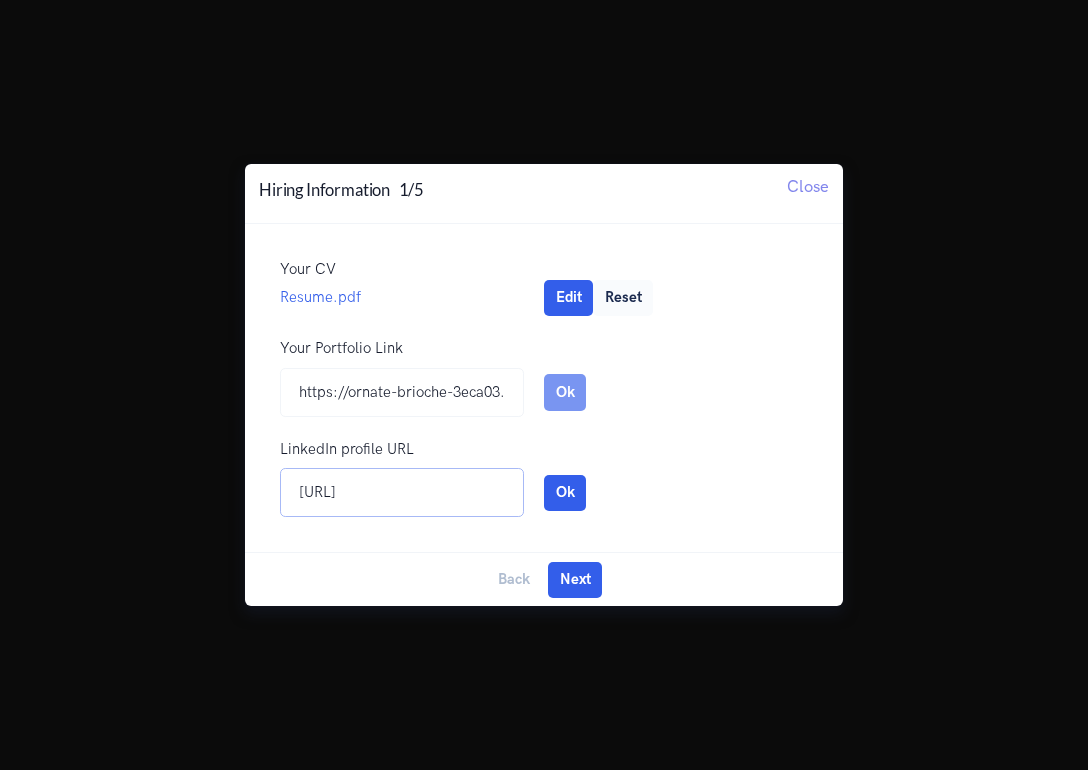 type on "linkedin.com/in/ahmer-m" 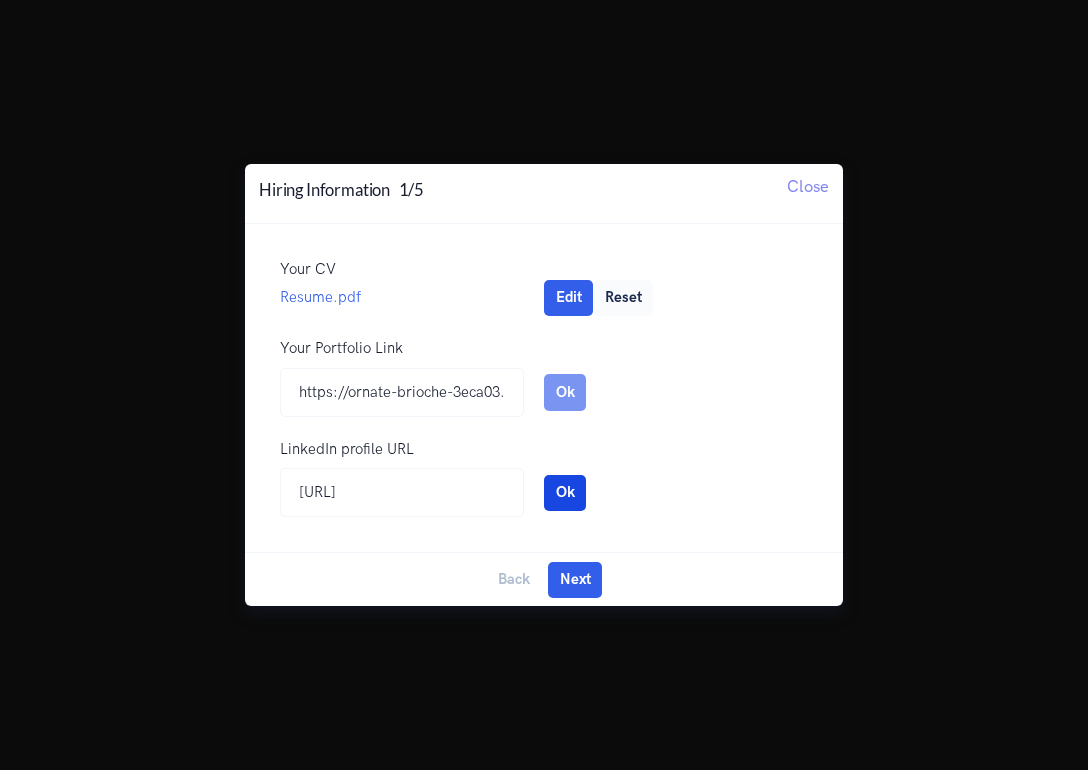 click on "Ok" at bounding box center [565, 493] 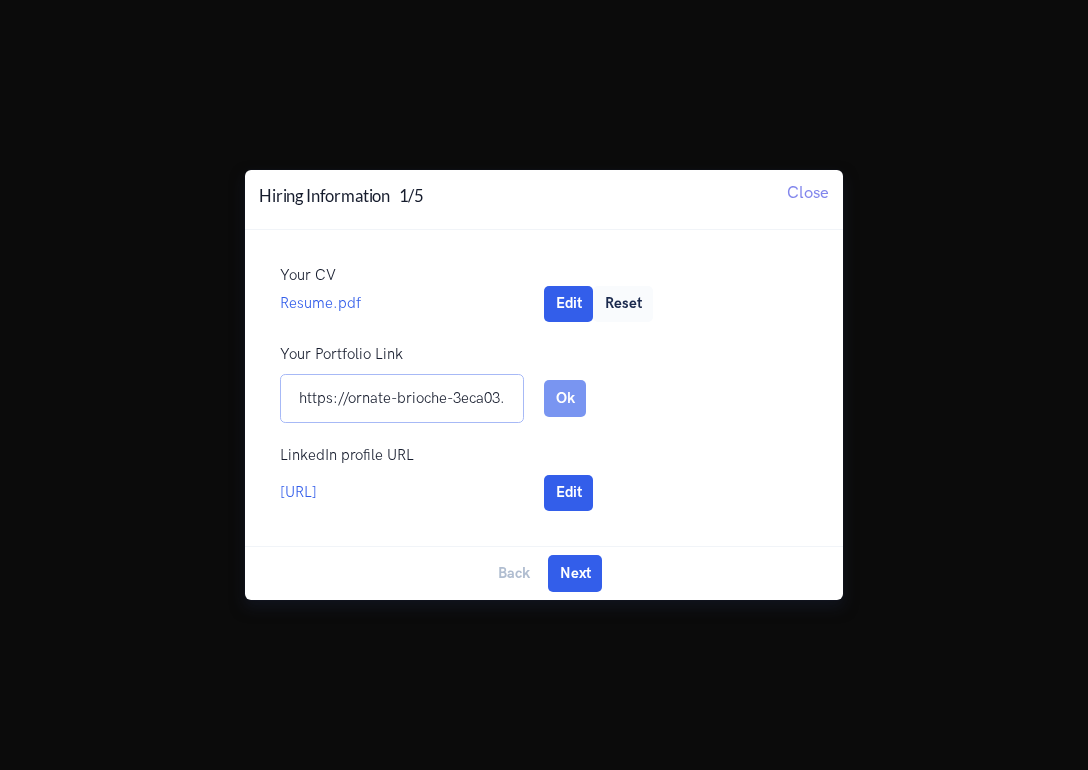 click on "https://ornate-brioche-3eca03.netlify.app" at bounding box center [402, 398] 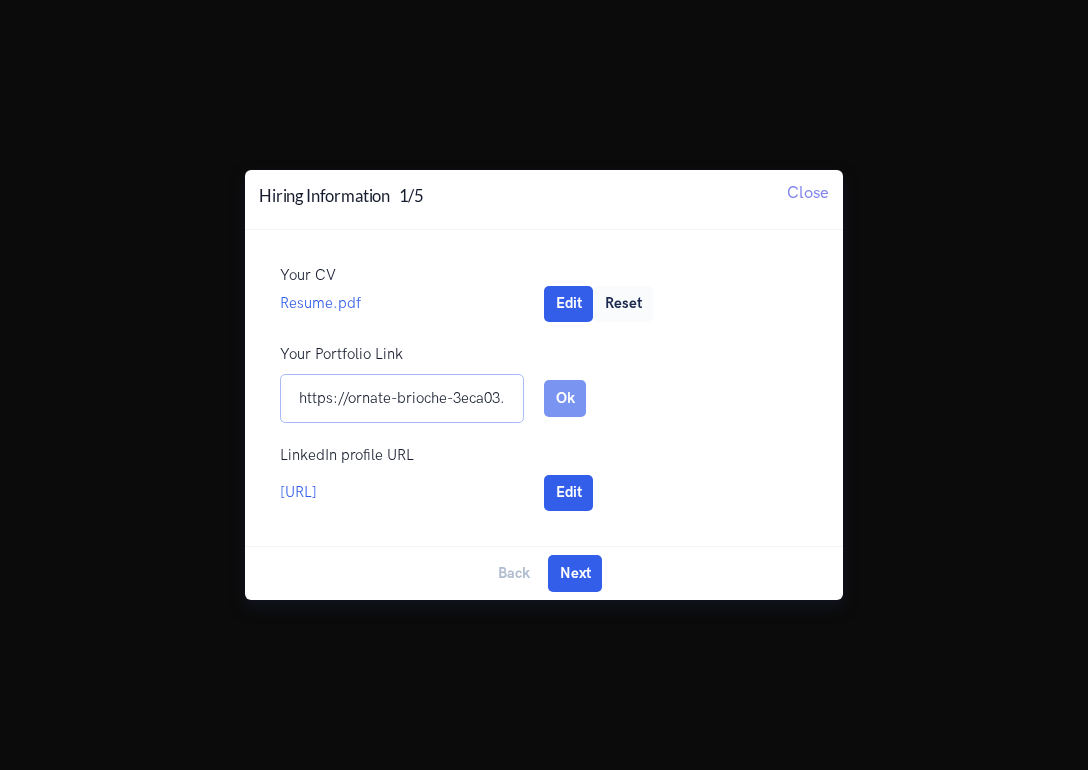 click on "https://ornate-brioche-3eca03.netlify.app" at bounding box center (402, 398) 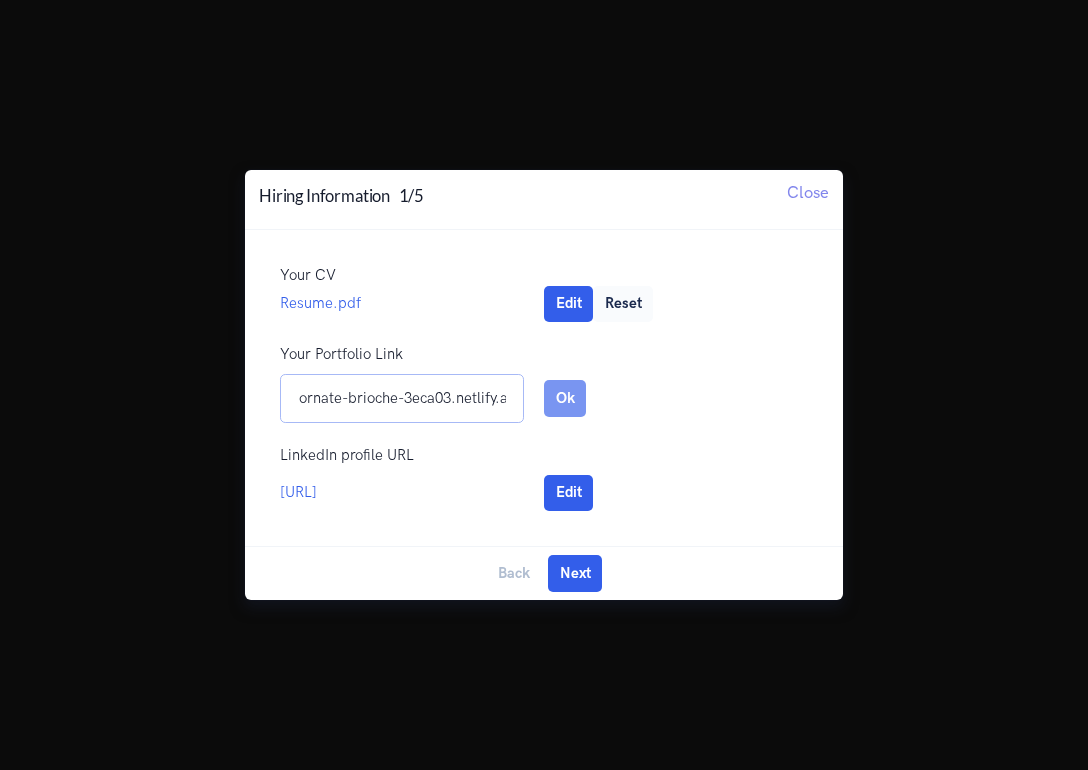type on "ornate-brioche-3eca03.netlify.app" 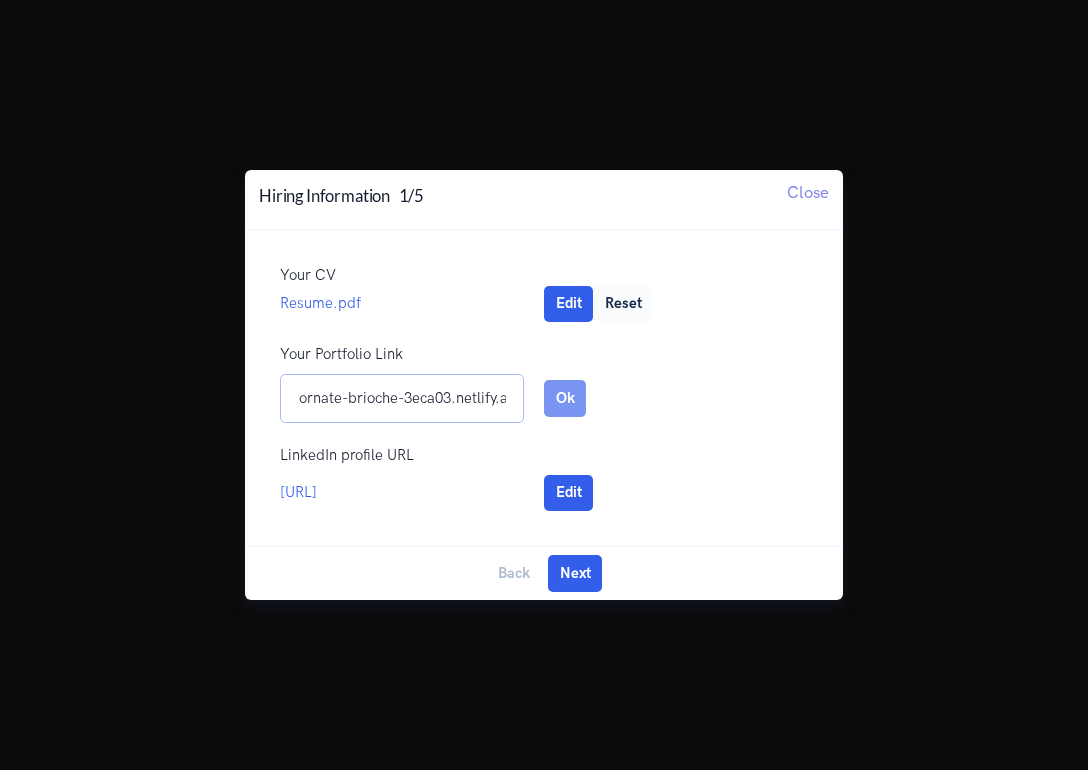 click on "ornate-brioche-3eca03.netlify.app" at bounding box center [402, 398] 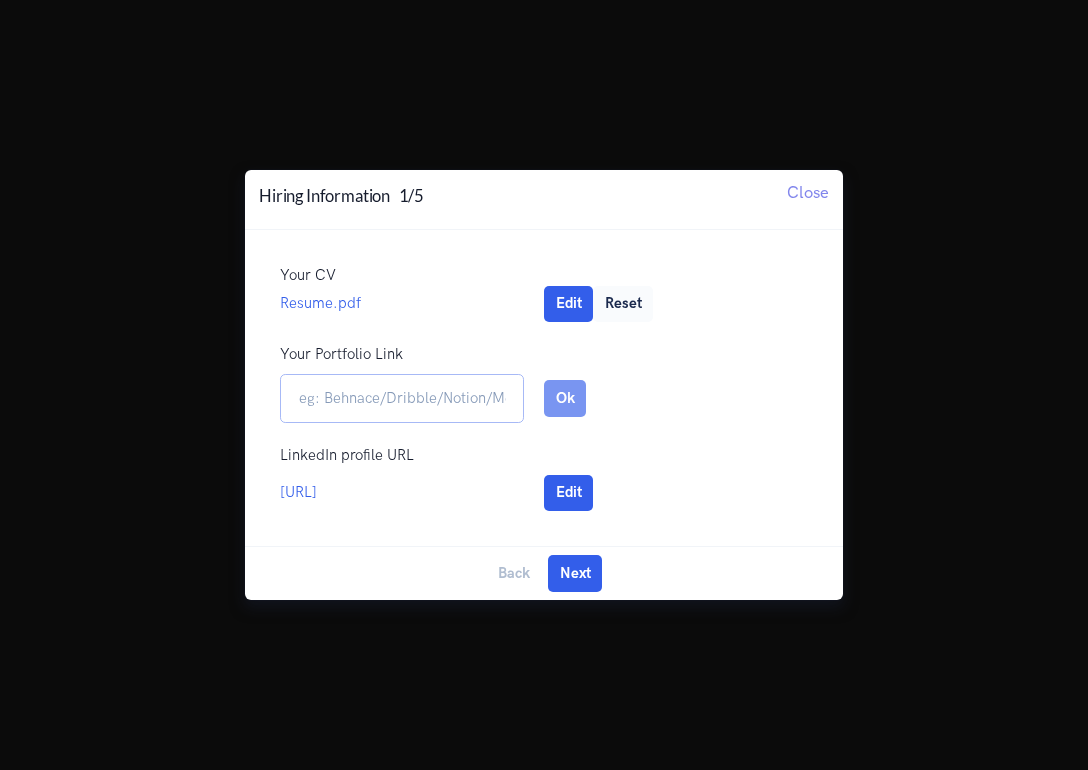 click on "Your Portfolio Link" at bounding box center [402, 398] 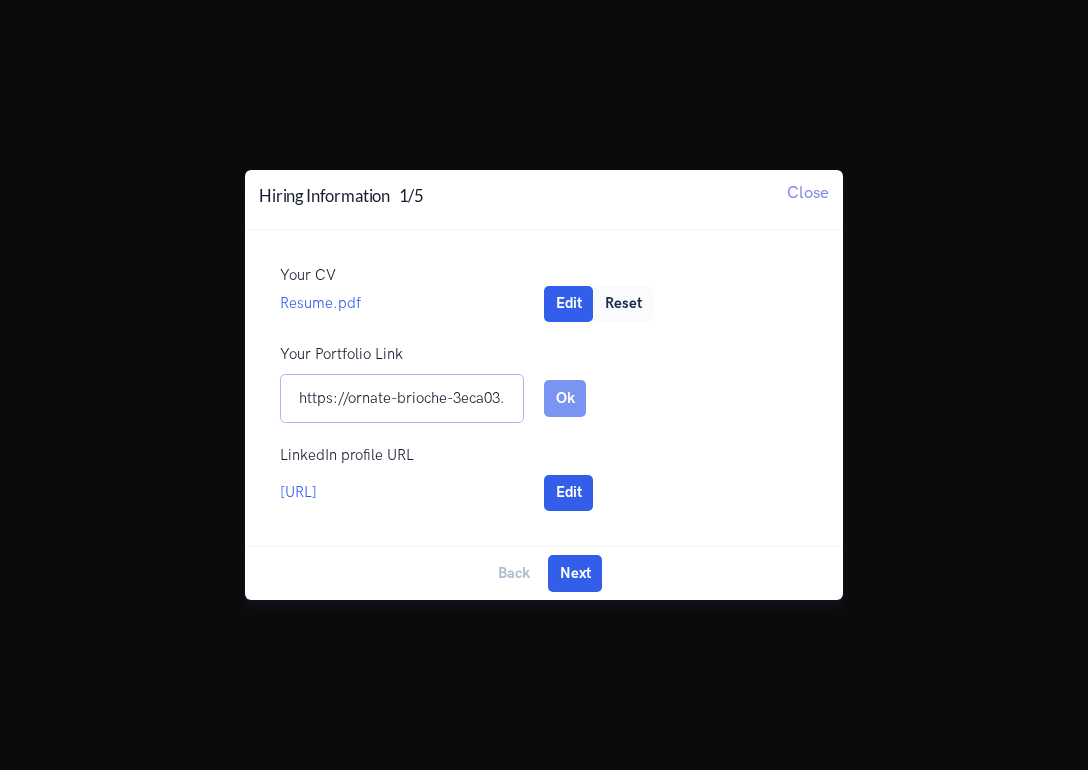 click on "https://ornate-brioche-3eca03.netlify.app" at bounding box center [402, 398] 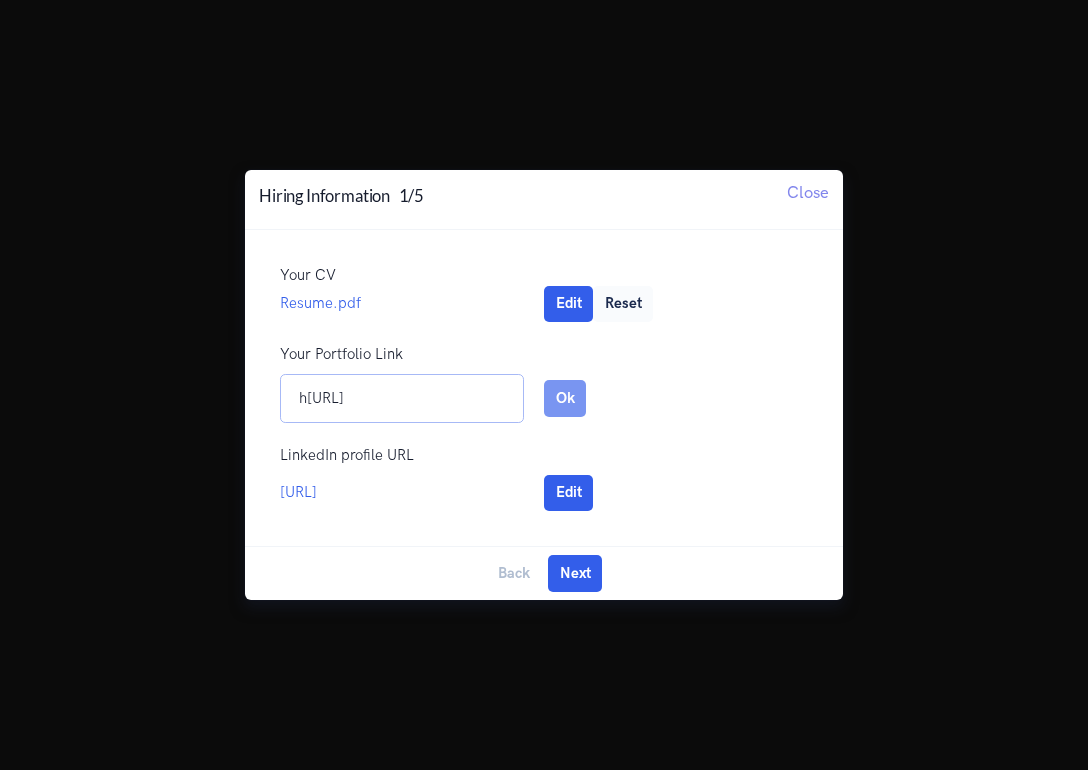 type on "ornate-brioche-3eca03.netlify.app" 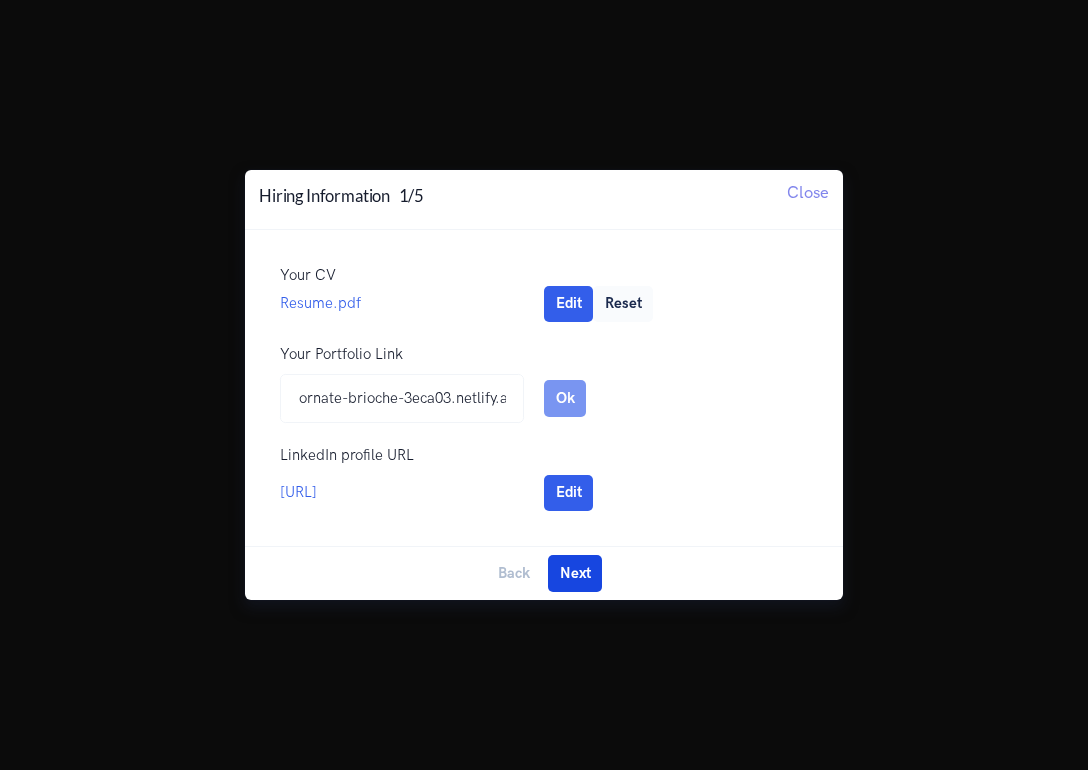 click on "Next" at bounding box center [575, 573] 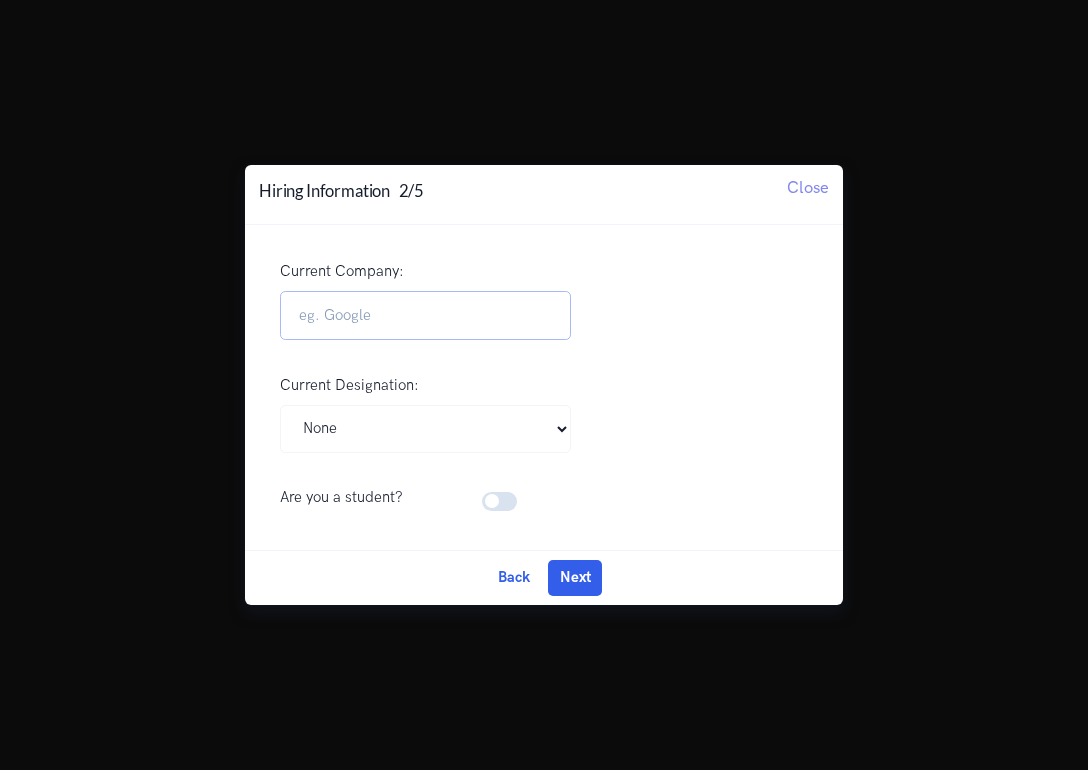 click on "Current Company:" at bounding box center (425, 315) 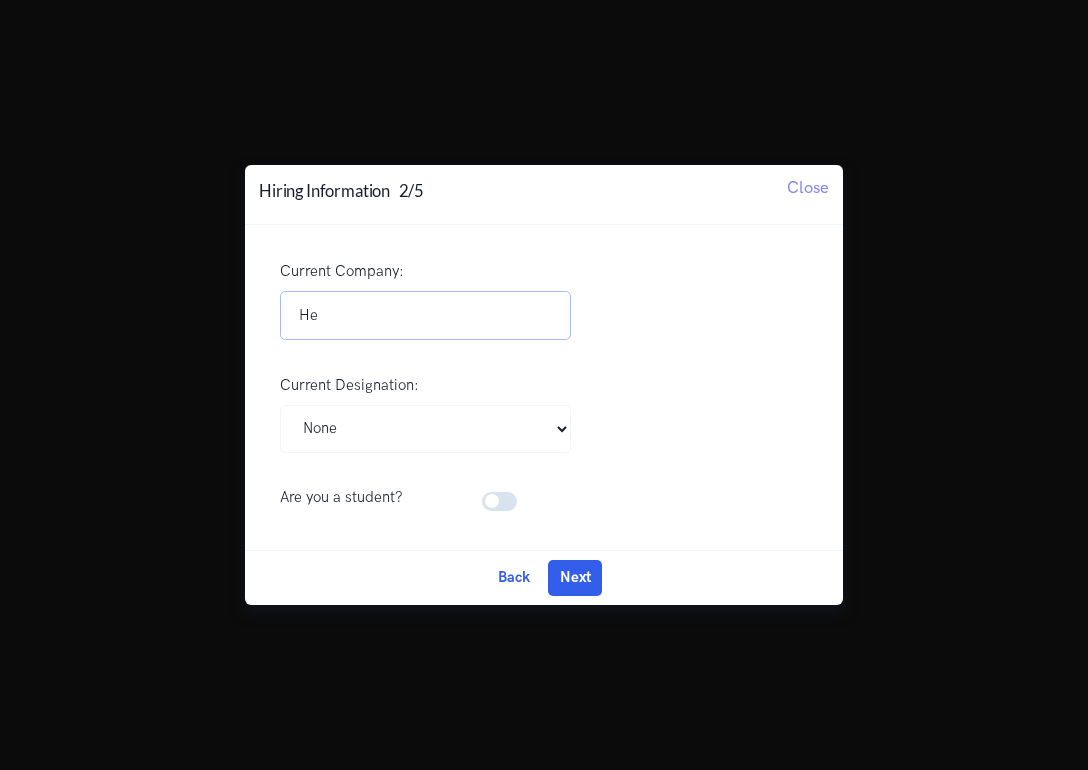 type on "H" 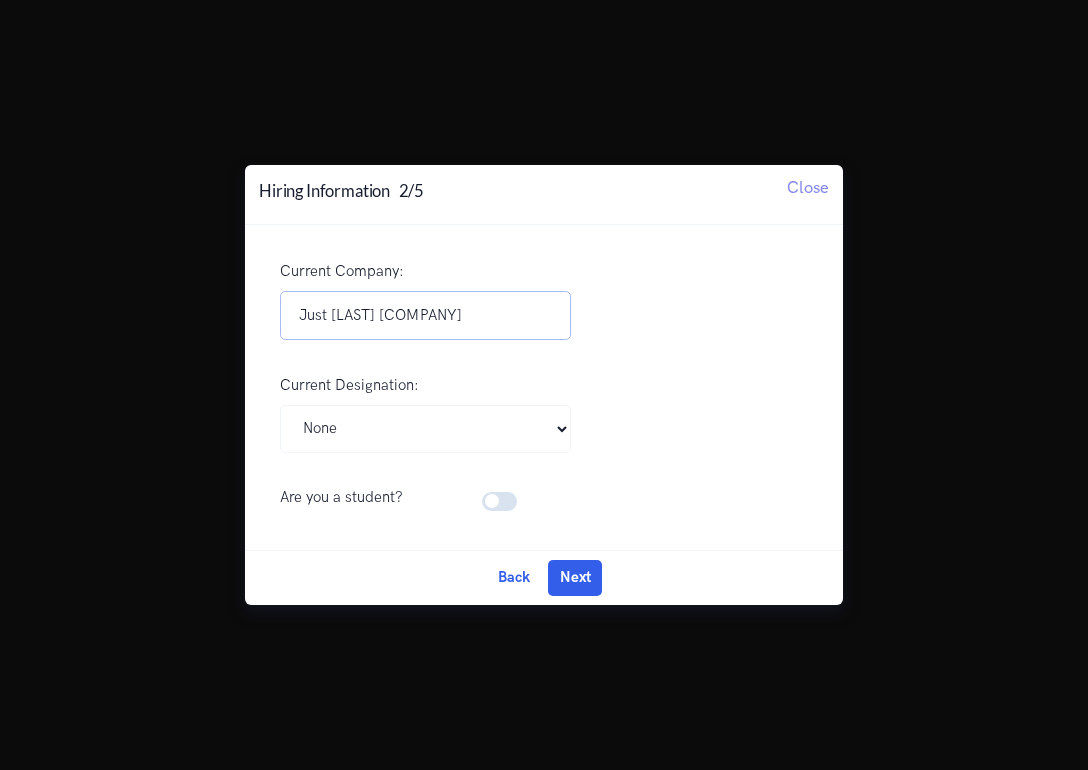 scroll, scrollTop: 0, scrollLeft: 0, axis: both 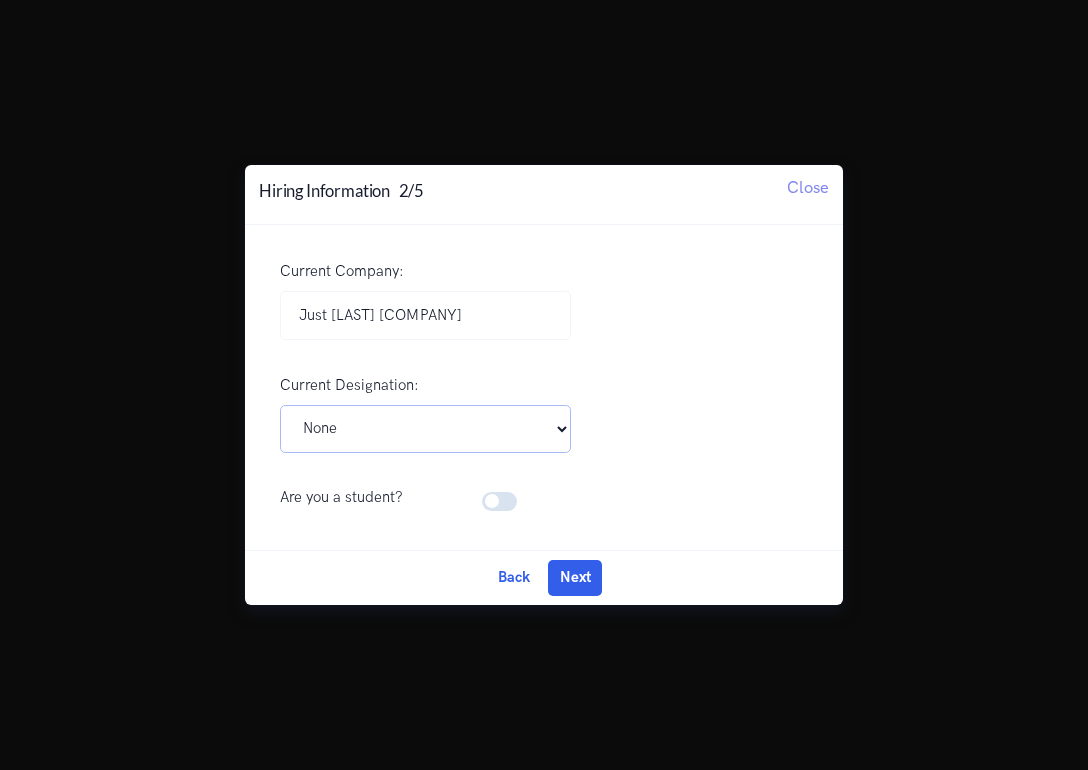 click on "Pick Your Designation Associate Product Manager Product Designer Product Manager Senior Product Designer Senior Product Manager Senior UX Designer UX Designer UI UX Designer UX Researcher Others None" at bounding box center [425, 429] 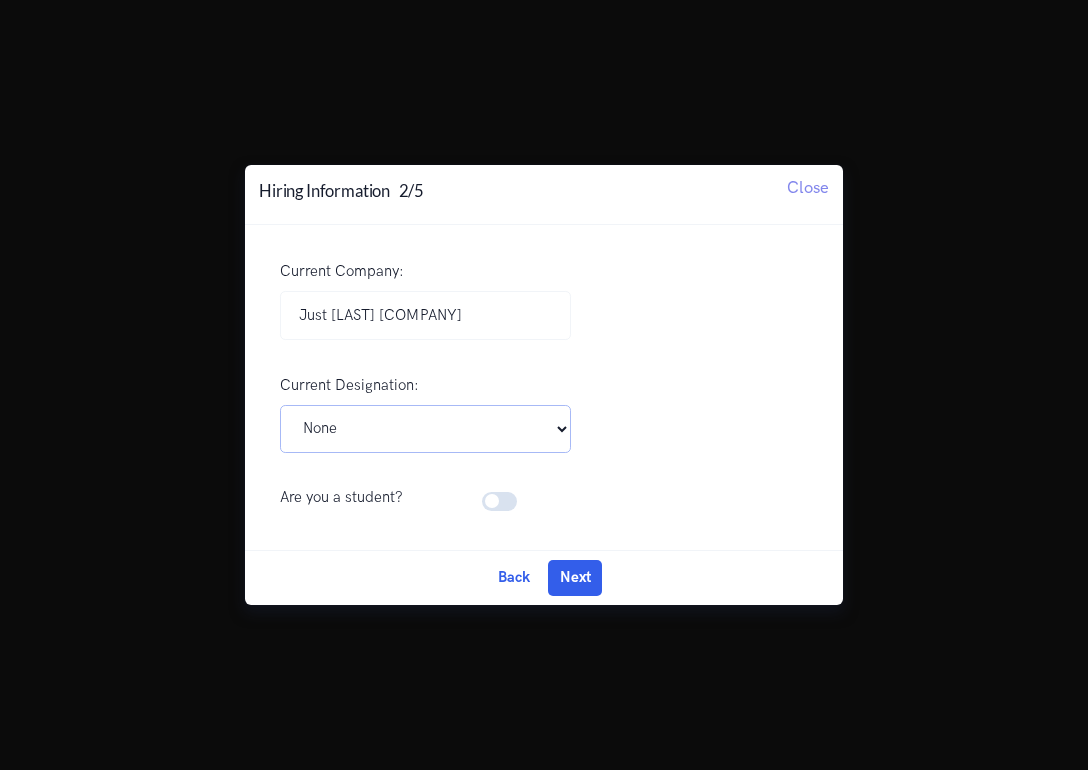select on "UI UX Designer" 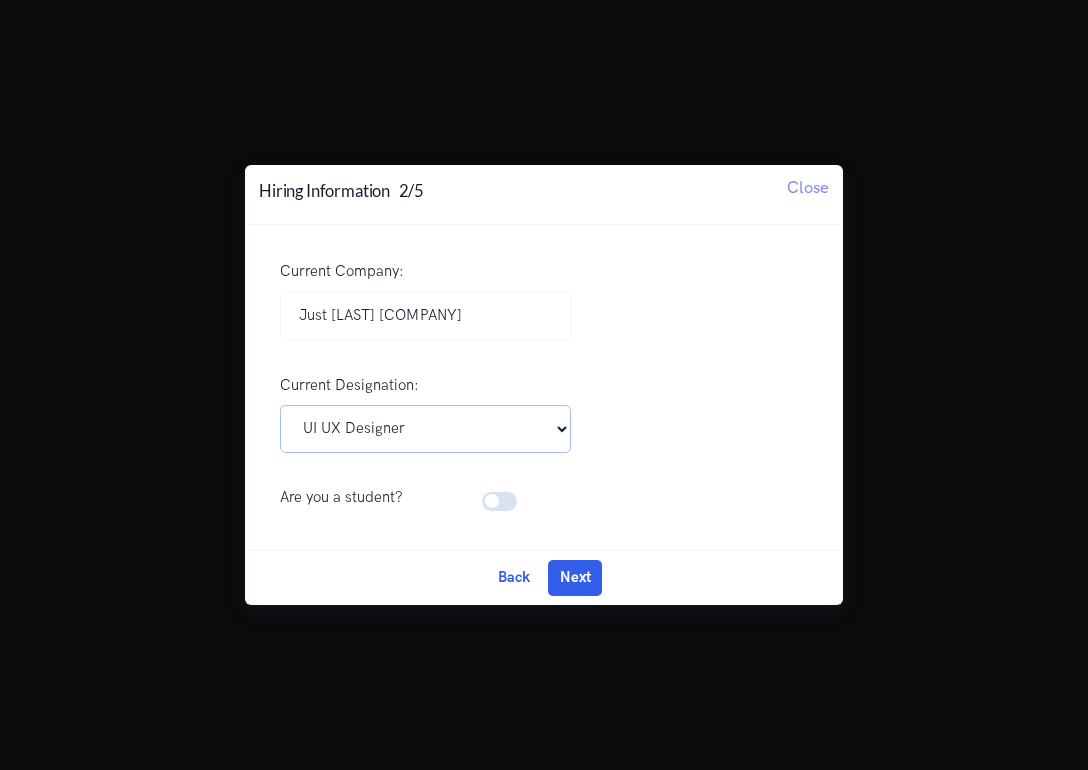 scroll, scrollTop: 0, scrollLeft: 0, axis: both 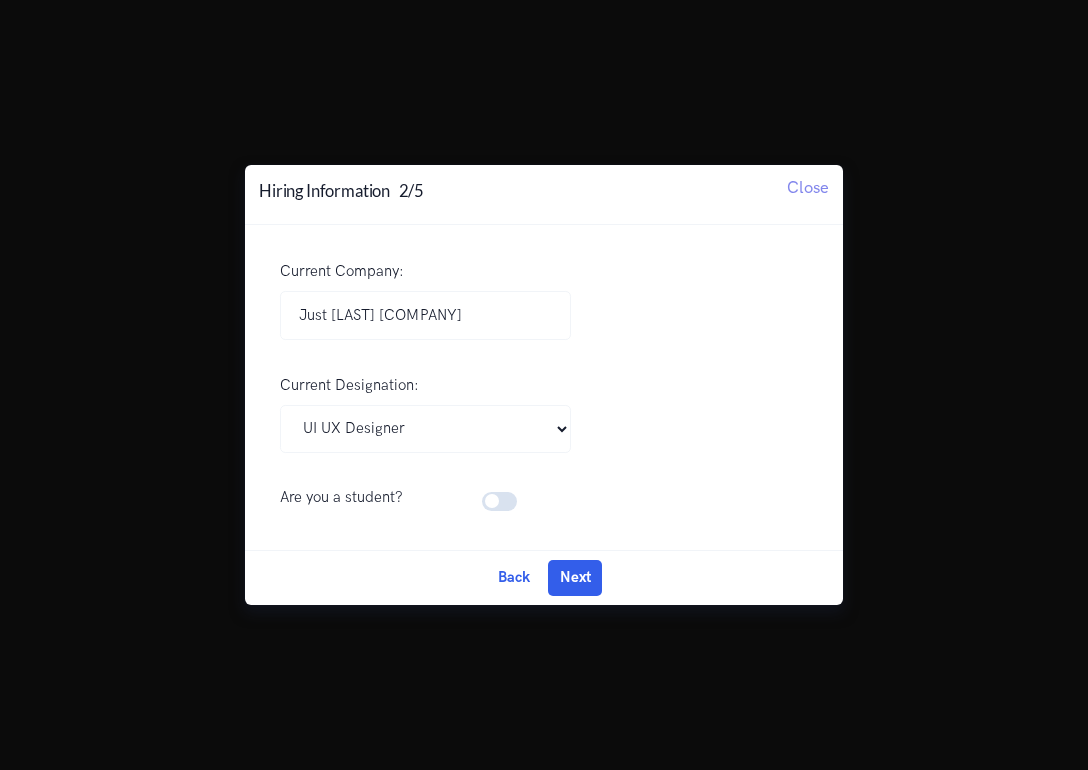 click at bounding box center [524, 489] 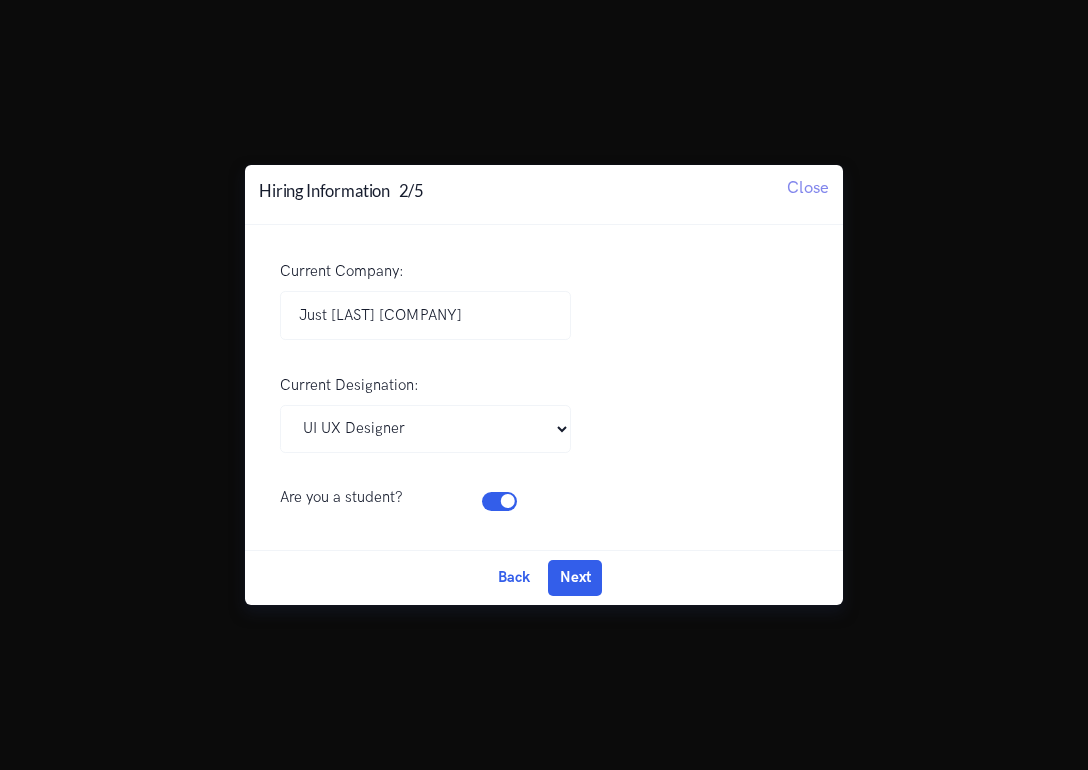type 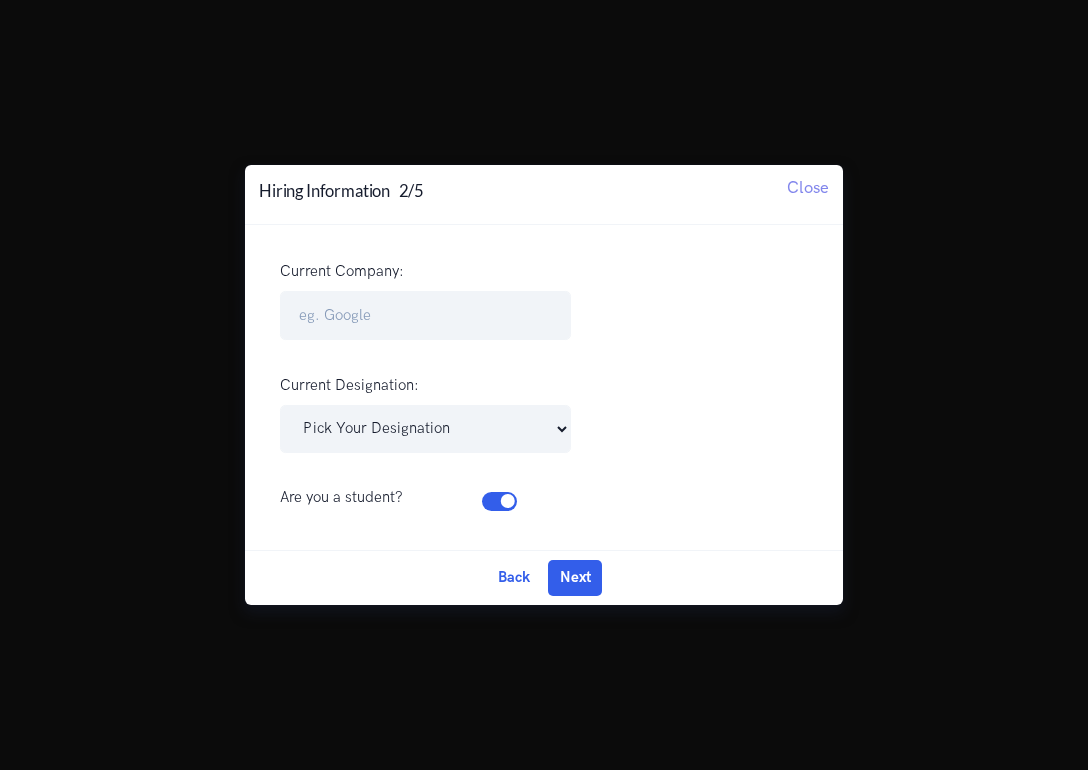 click at bounding box center [524, 489] 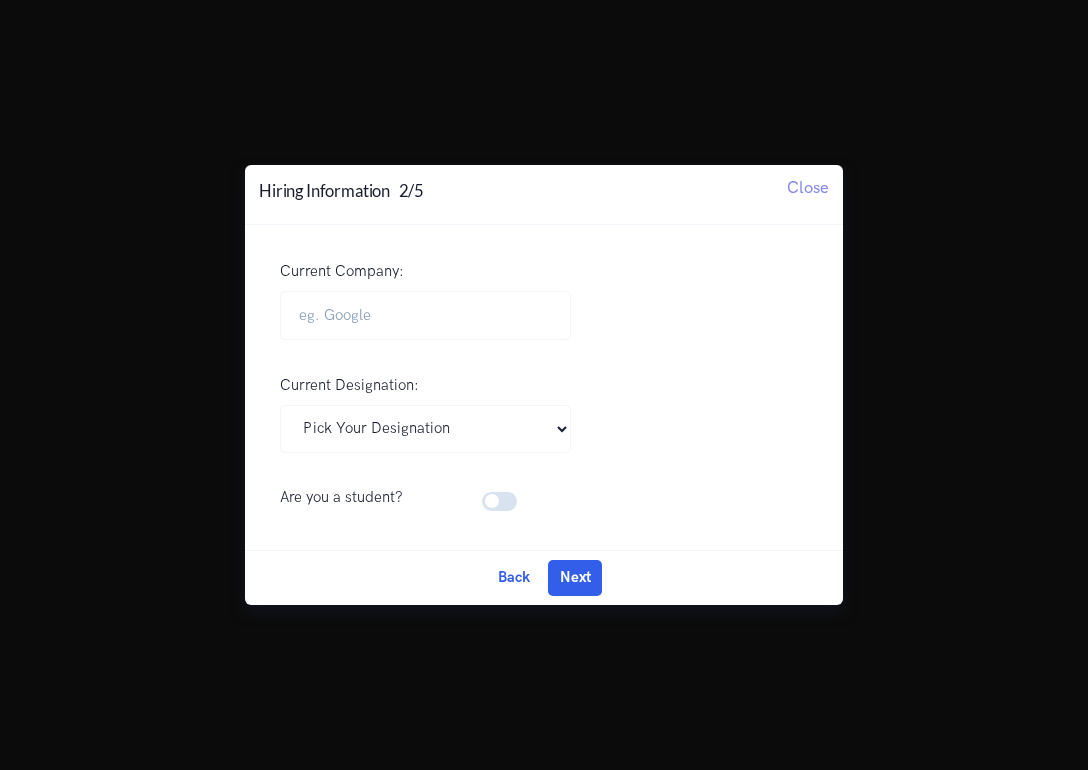 click at bounding box center (524, 489) 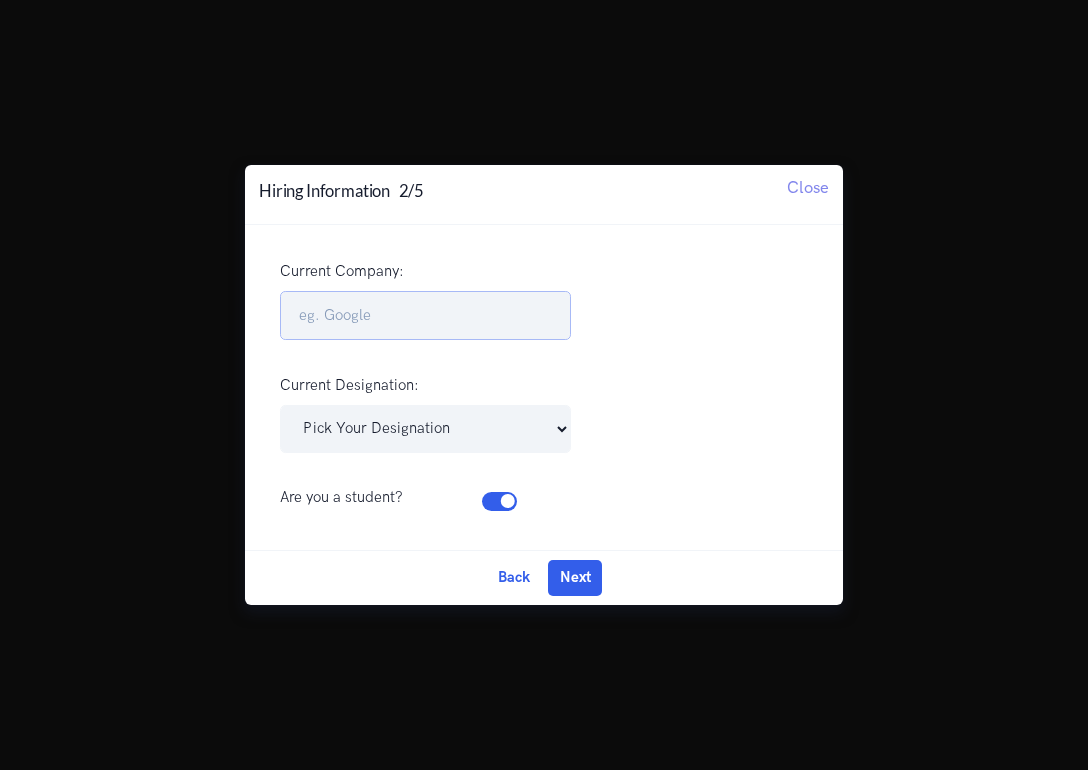 click on "Current Company:" at bounding box center (425, 315) 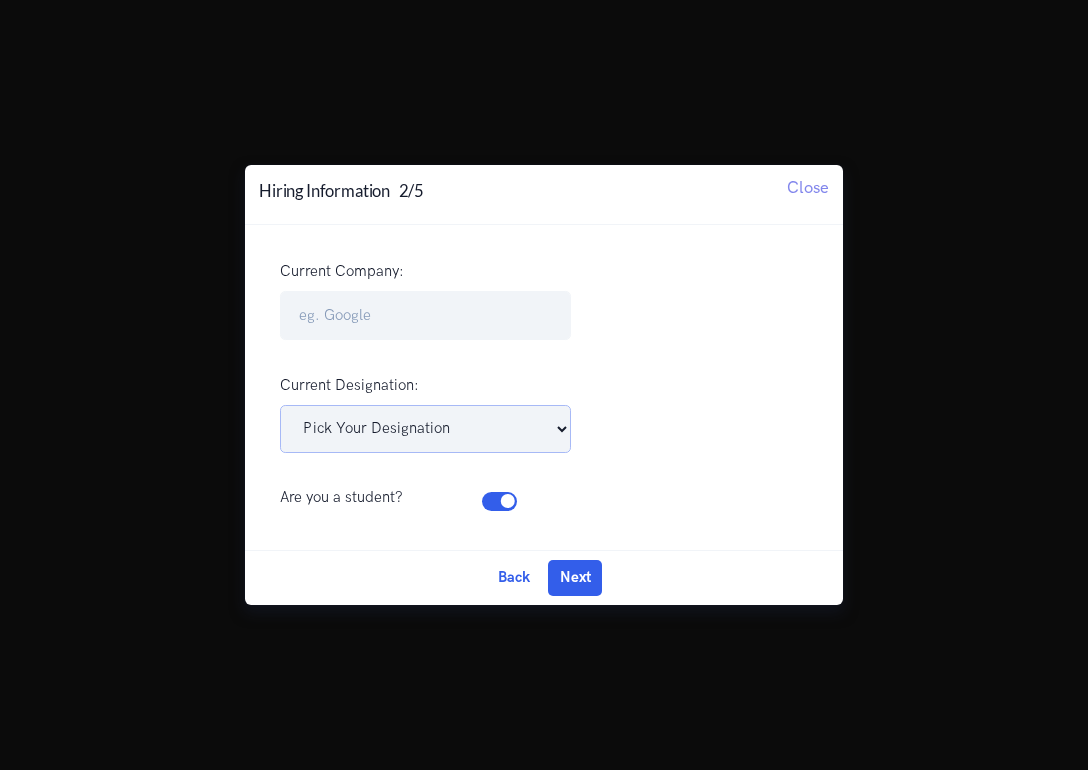 select on "UI UX Designer" 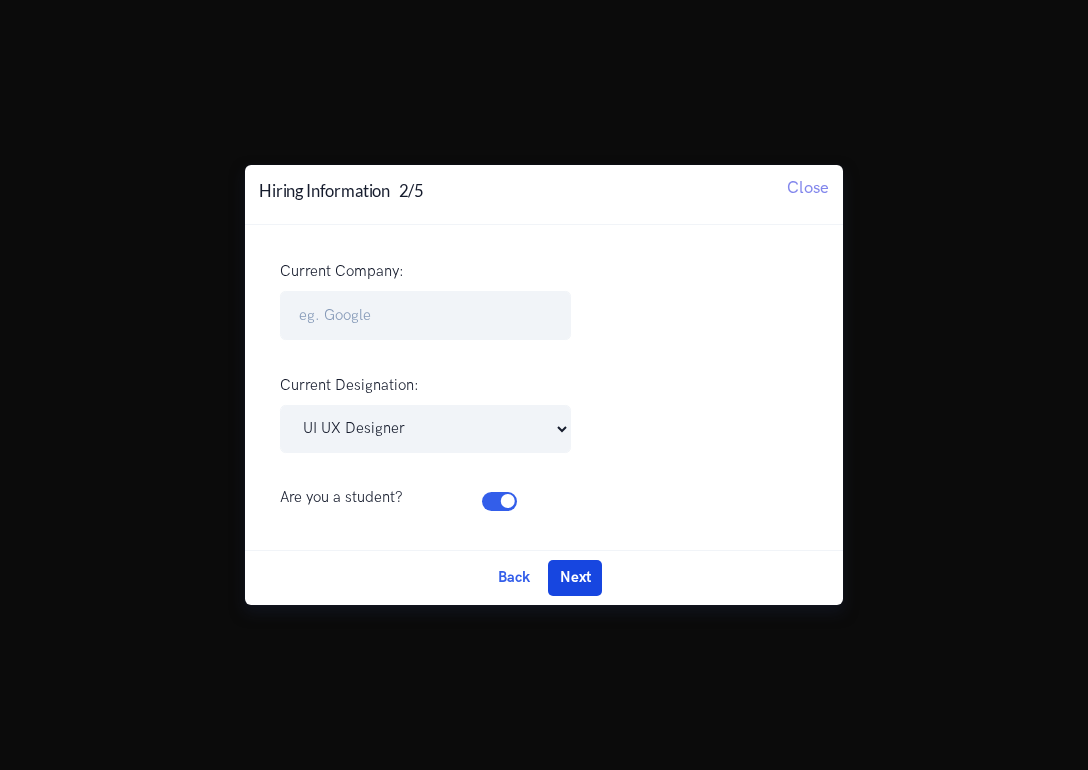 click on "Next" at bounding box center [575, 578] 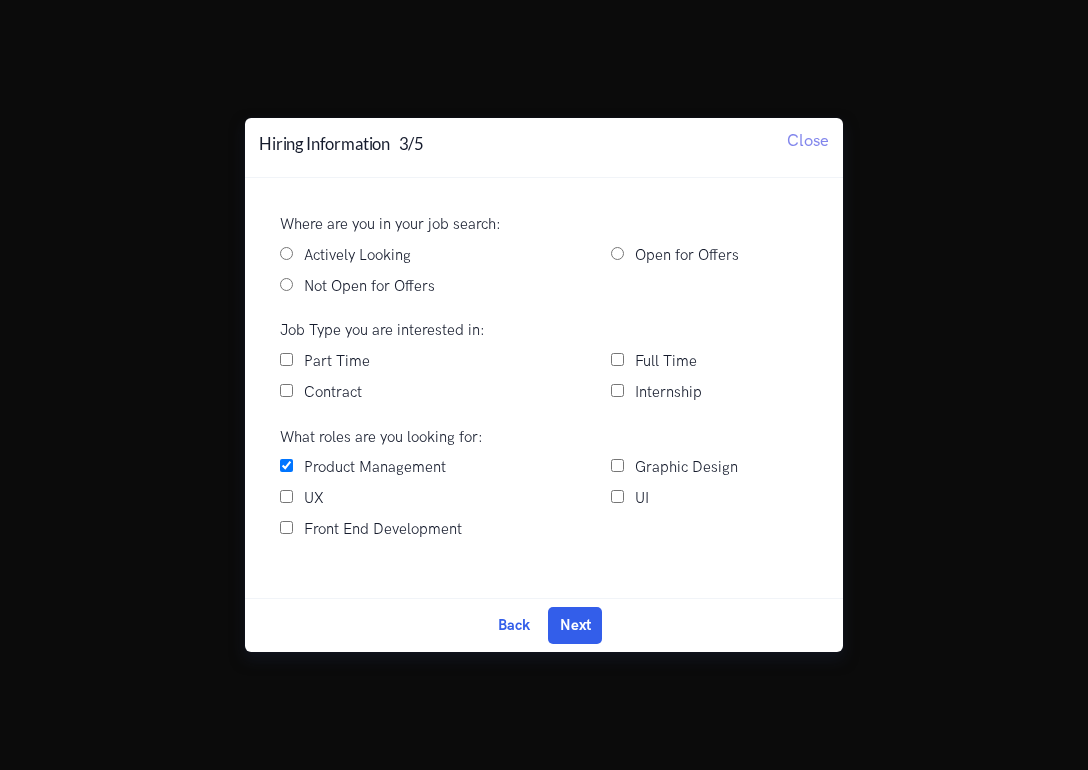 click on "Actively Looking" at bounding box center [286, 253] 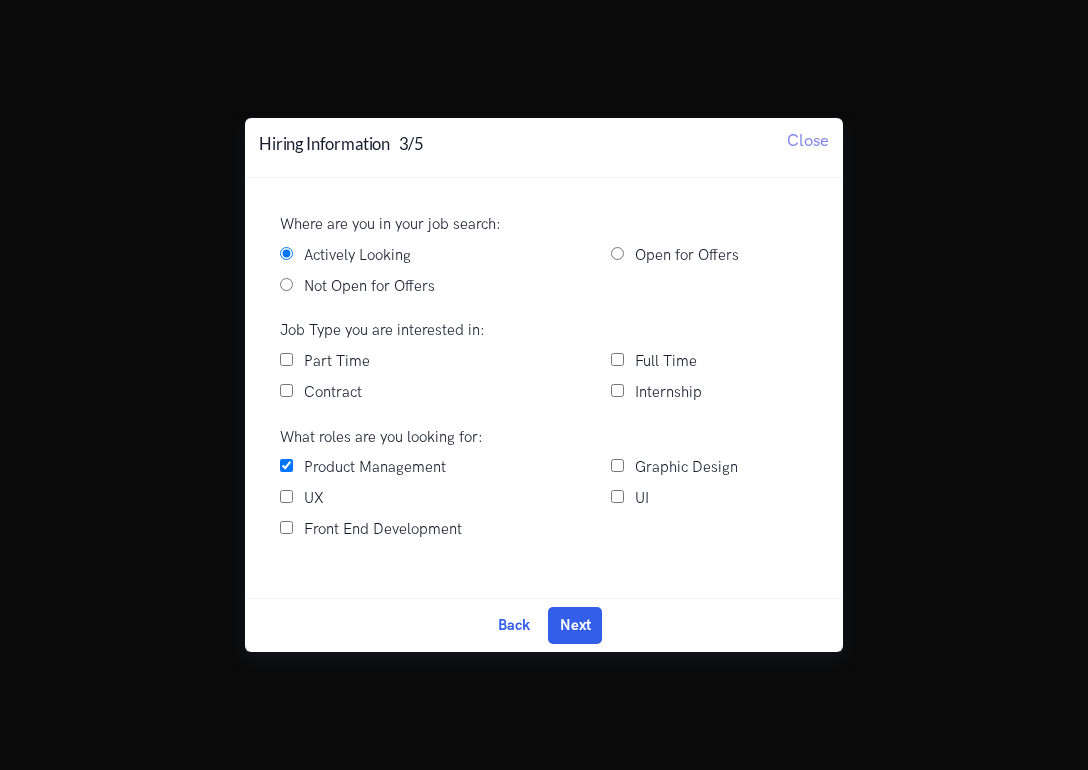 click on "Open for Offers" at bounding box center [617, 253] 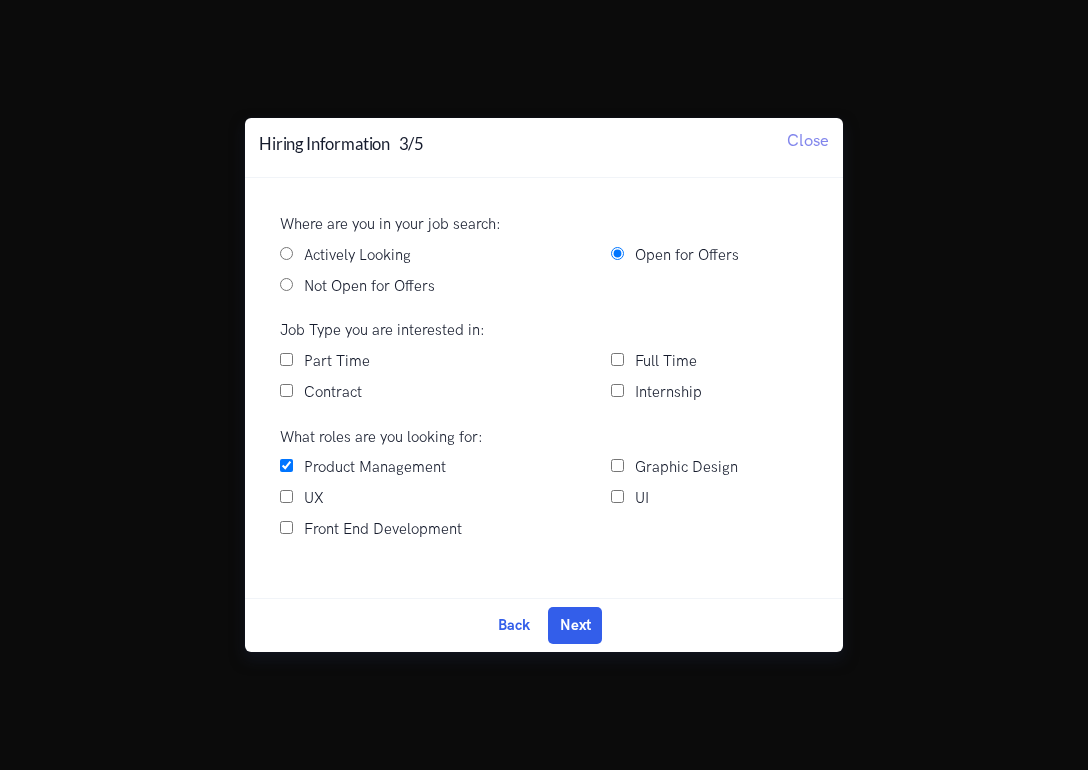 scroll, scrollTop: 0, scrollLeft: 0, axis: both 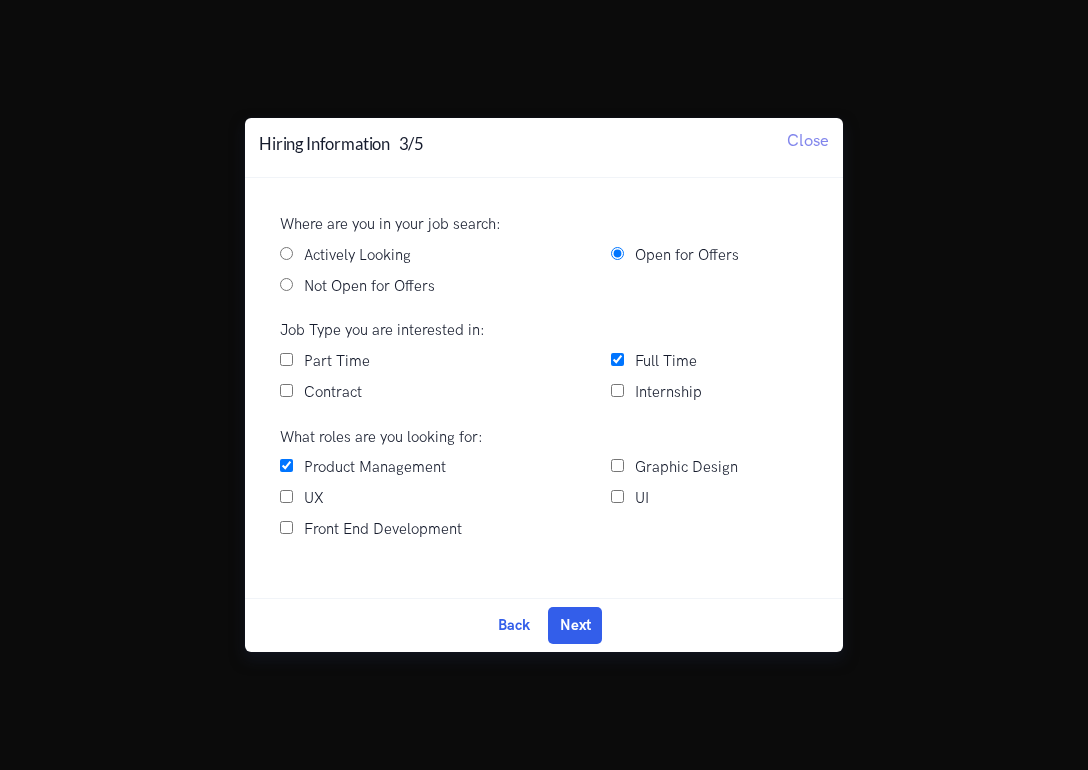 click on "Part Time" at bounding box center (286, 359) 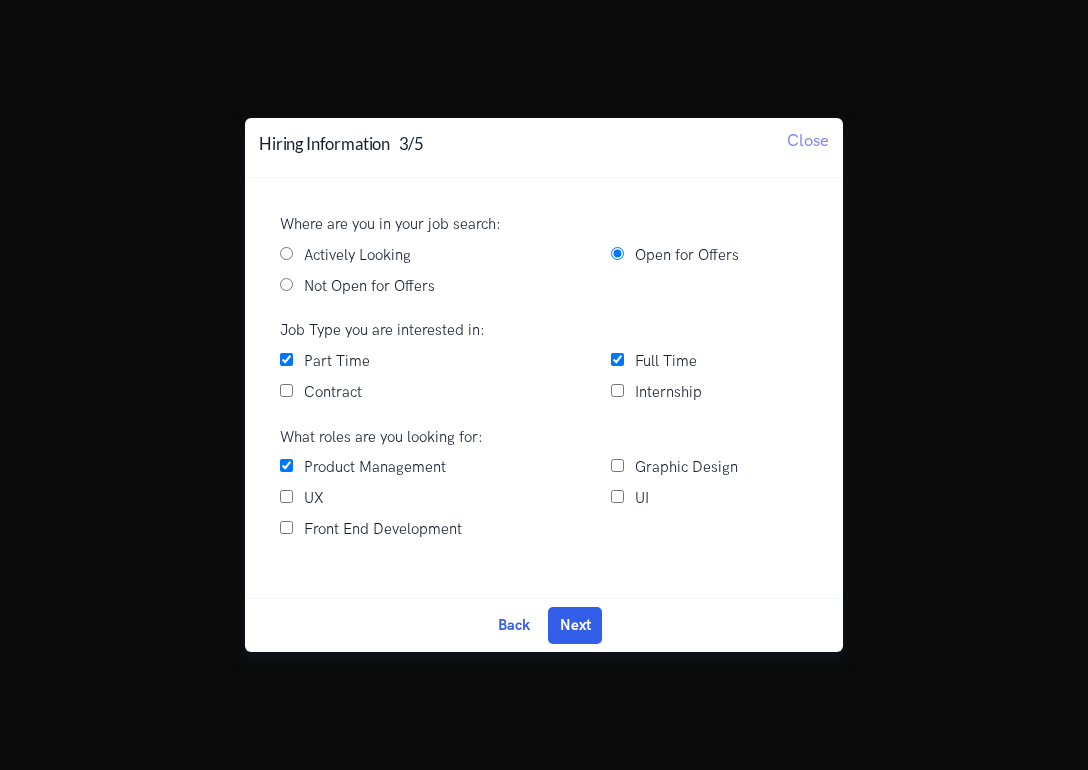 click on "Part Time" at bounding box center [286, 359] 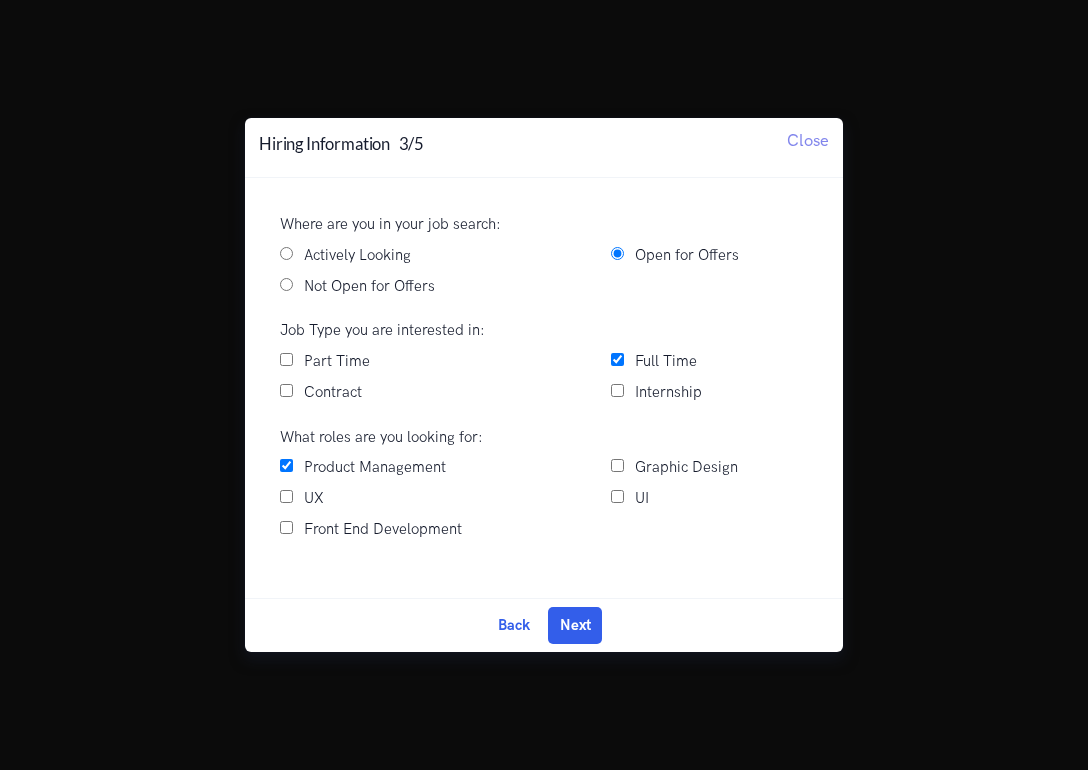 click on "Internship" at bounding box center (709, 393) 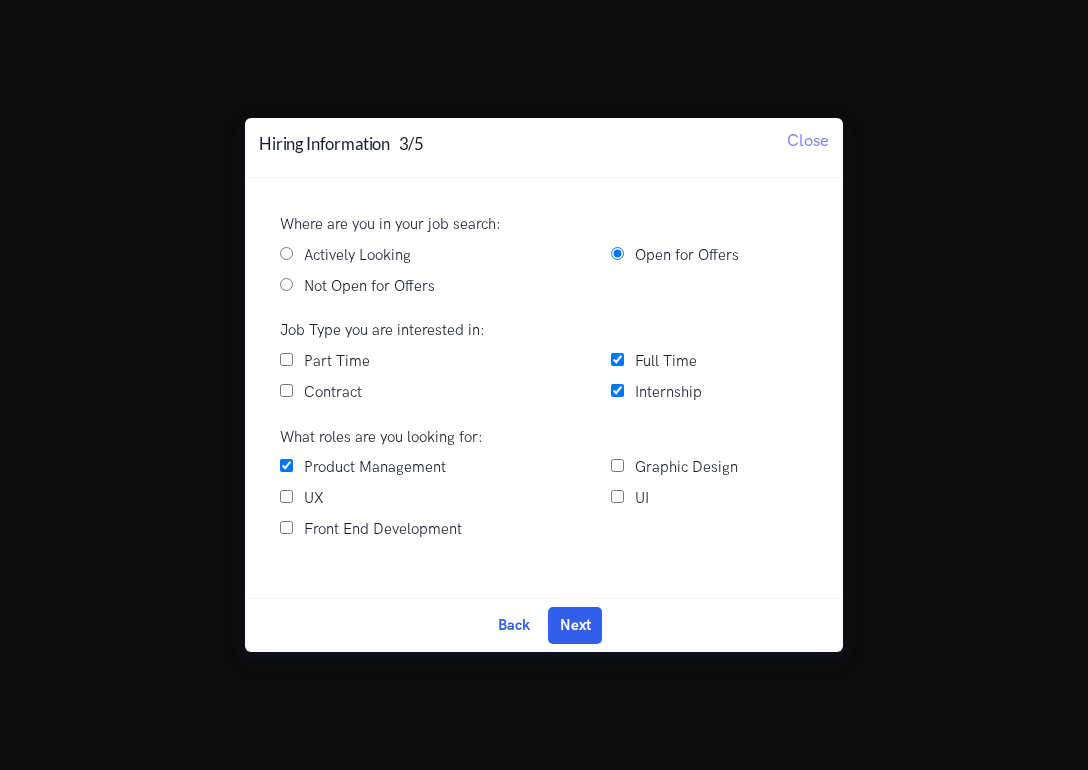 click on "Part Time" at bounding box center [286, 359] 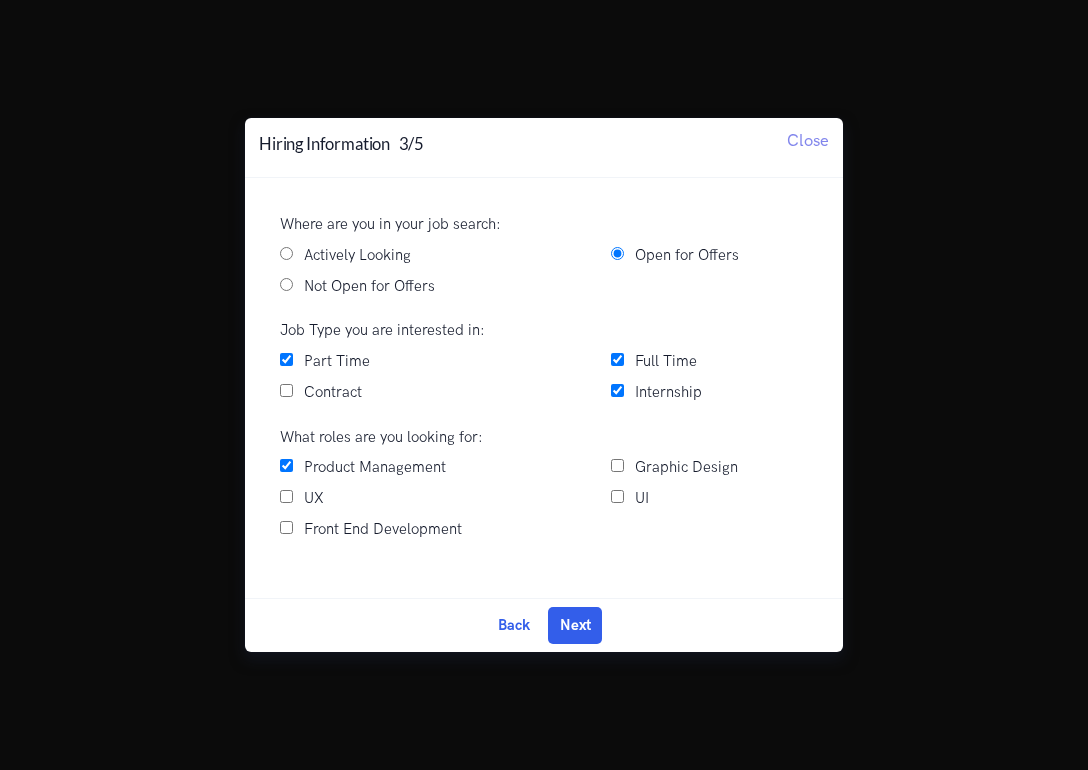 click on "Contract" at bounding box center (286, 390) 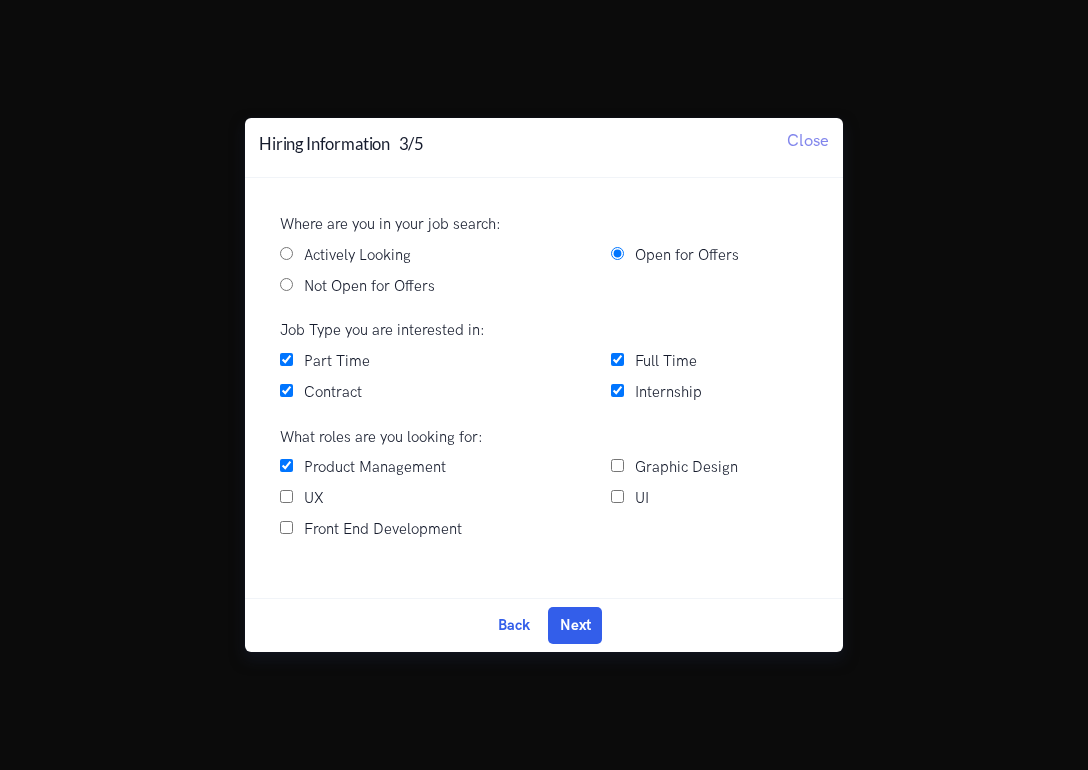 scroll, scrollTop: 0, scrollLeft: 0, axis: both 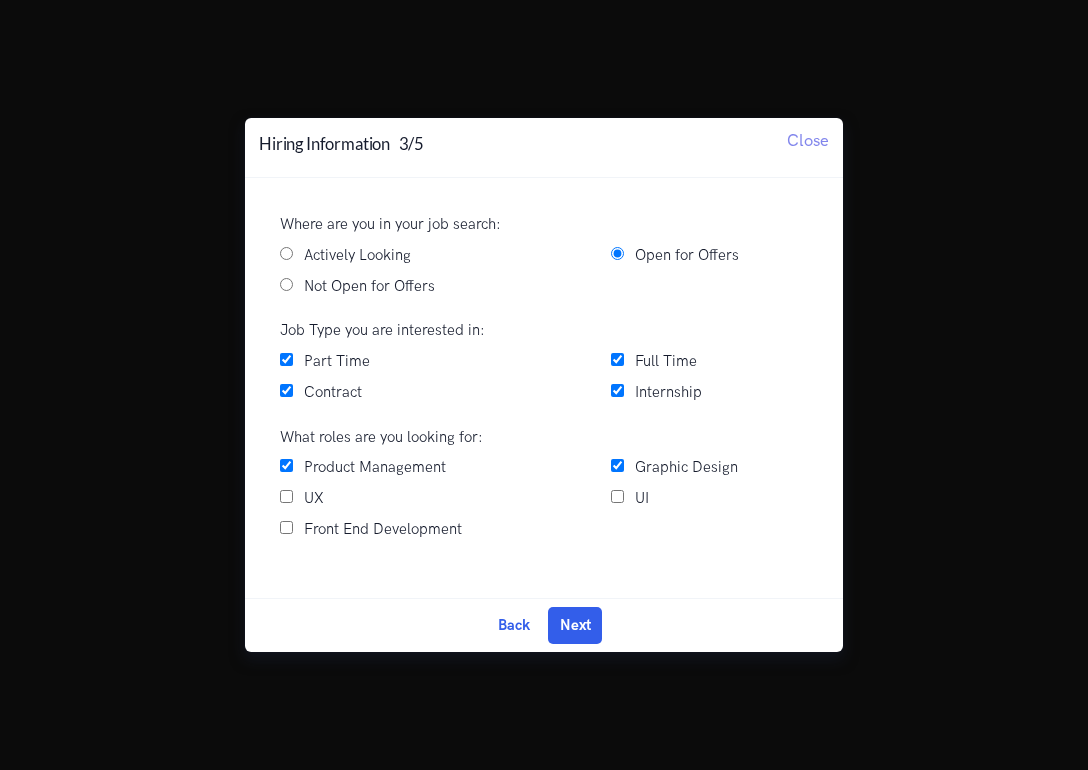 click on "Graphic Design" at bounding box center (617, 465) 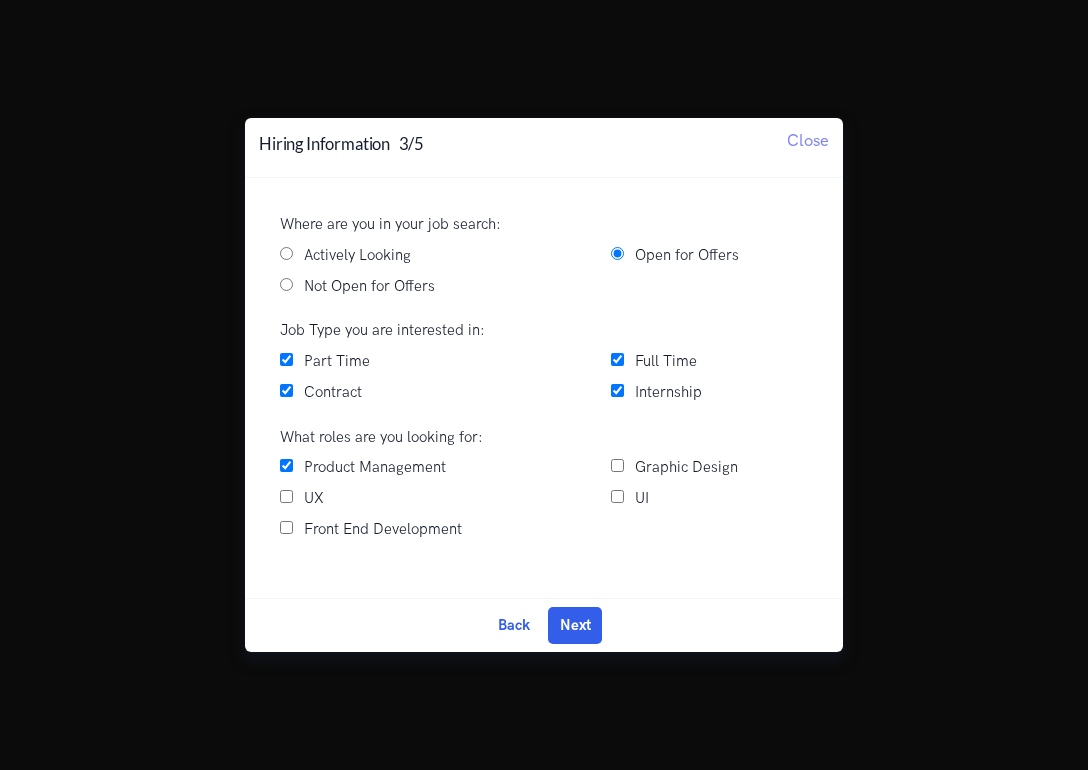 click on "Product Management" at bounding box center (286, 465) 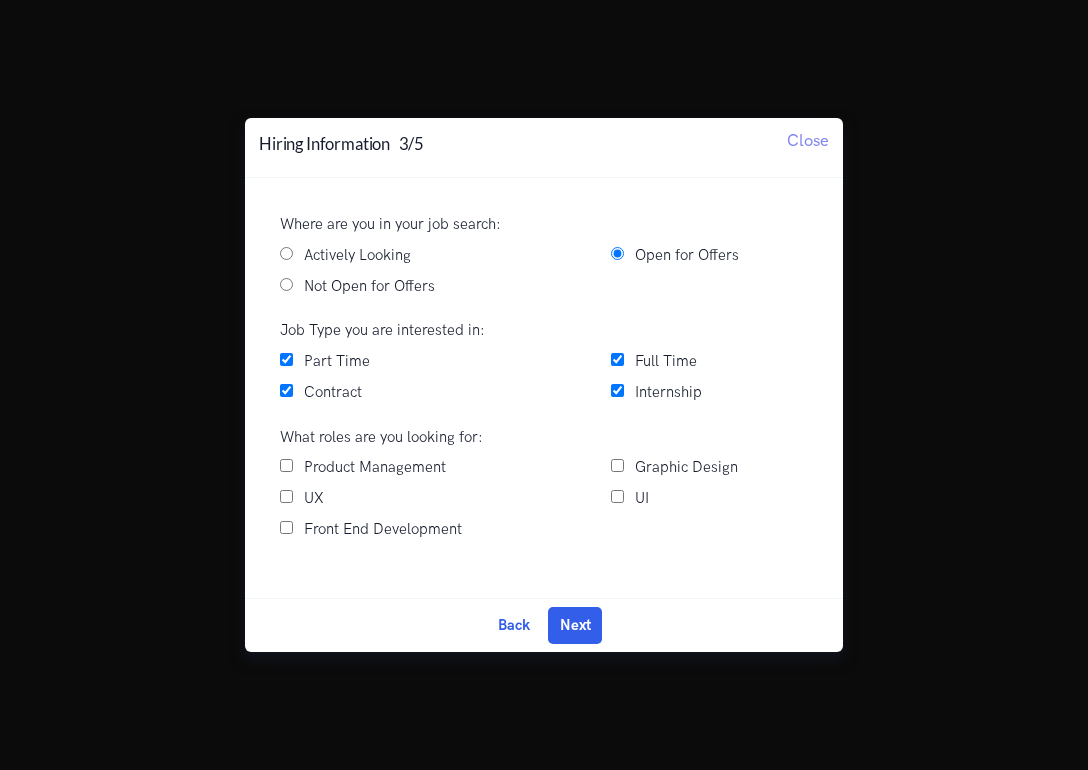 click on "UX" at bounding box center [286, 496] 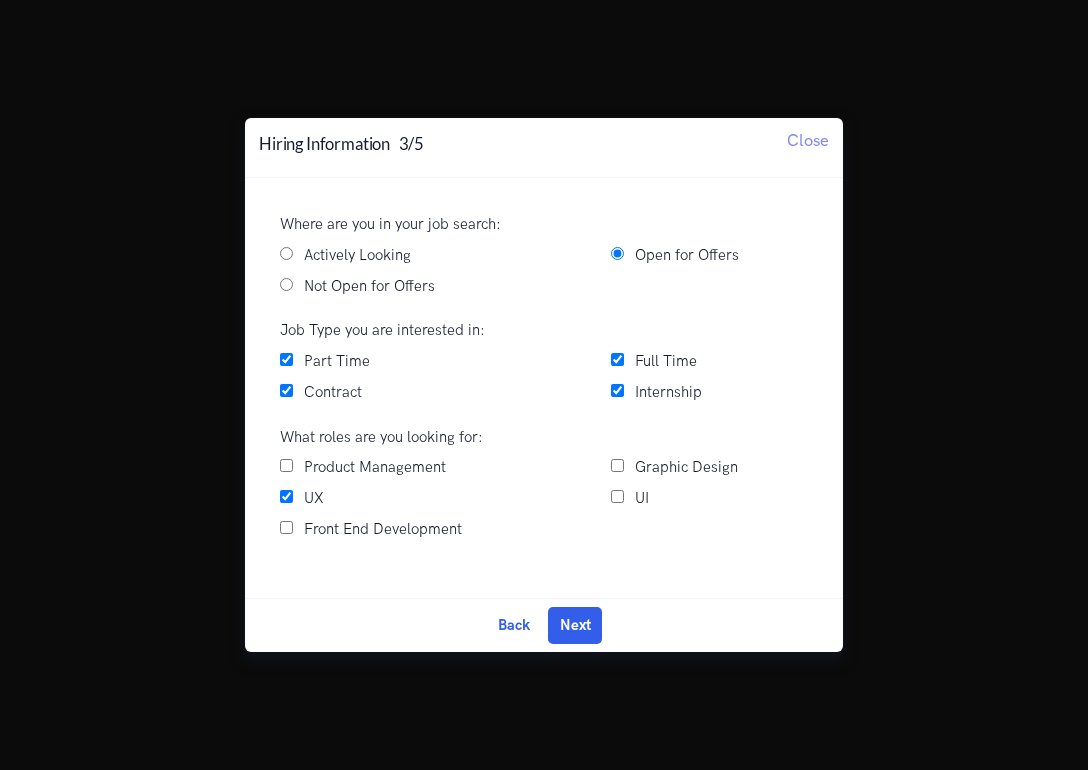 click on "Front End Development" at bounding box center (286, 527) 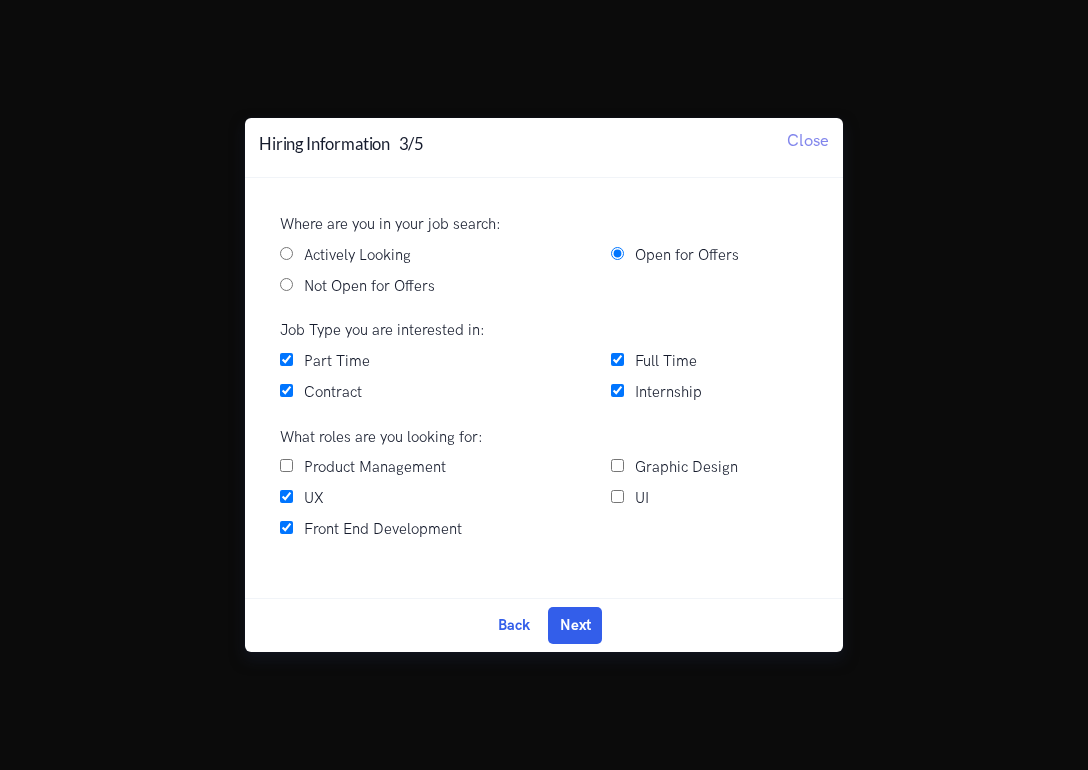 click on "UI" at bounding box center (617, 496) 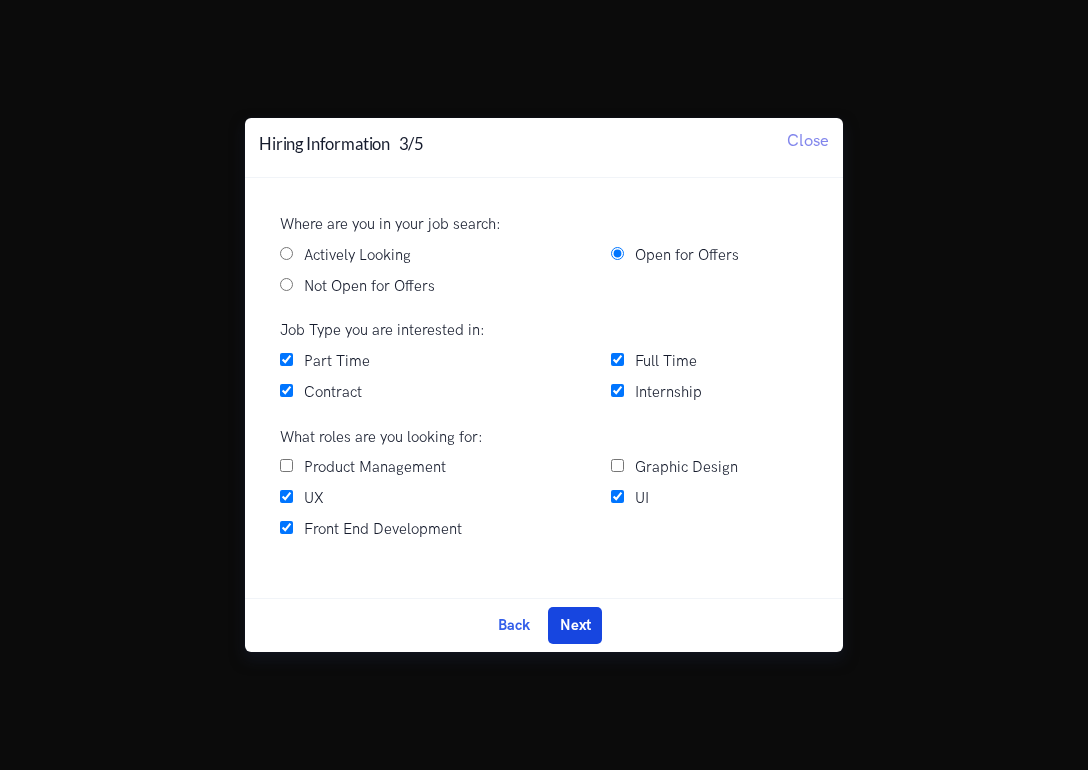 click on "Next" at bounding box center [575, 625] 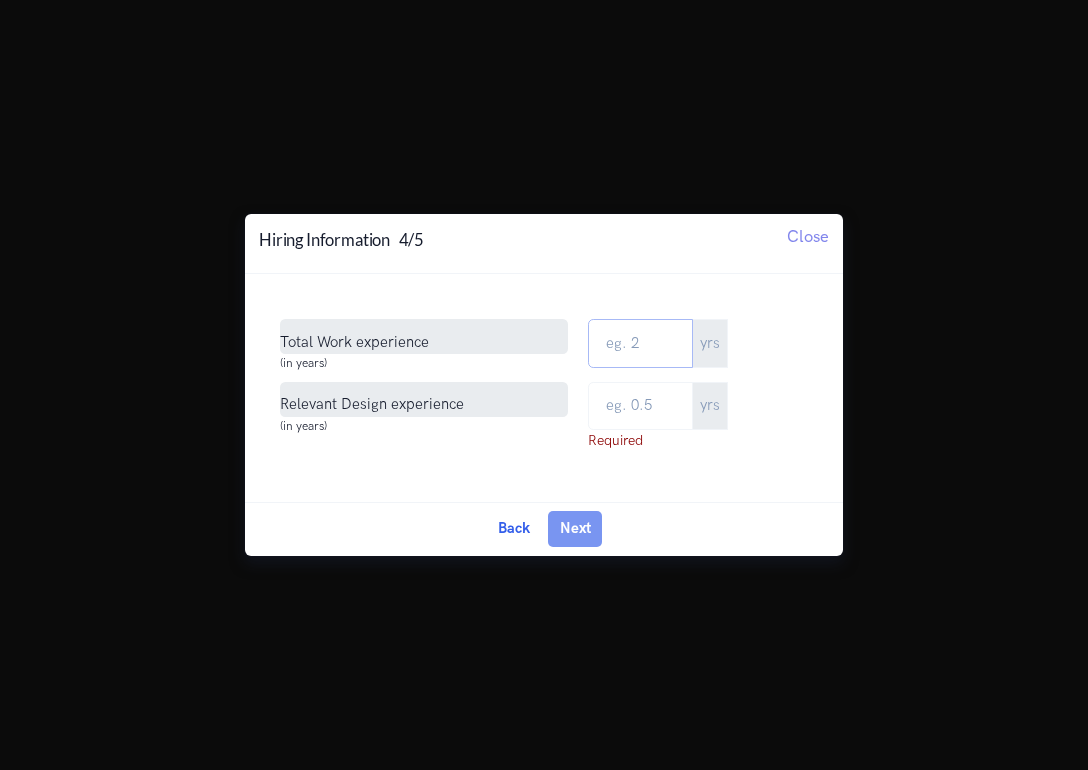 click on "Total Work Experience" at bounding box center (640, 343) 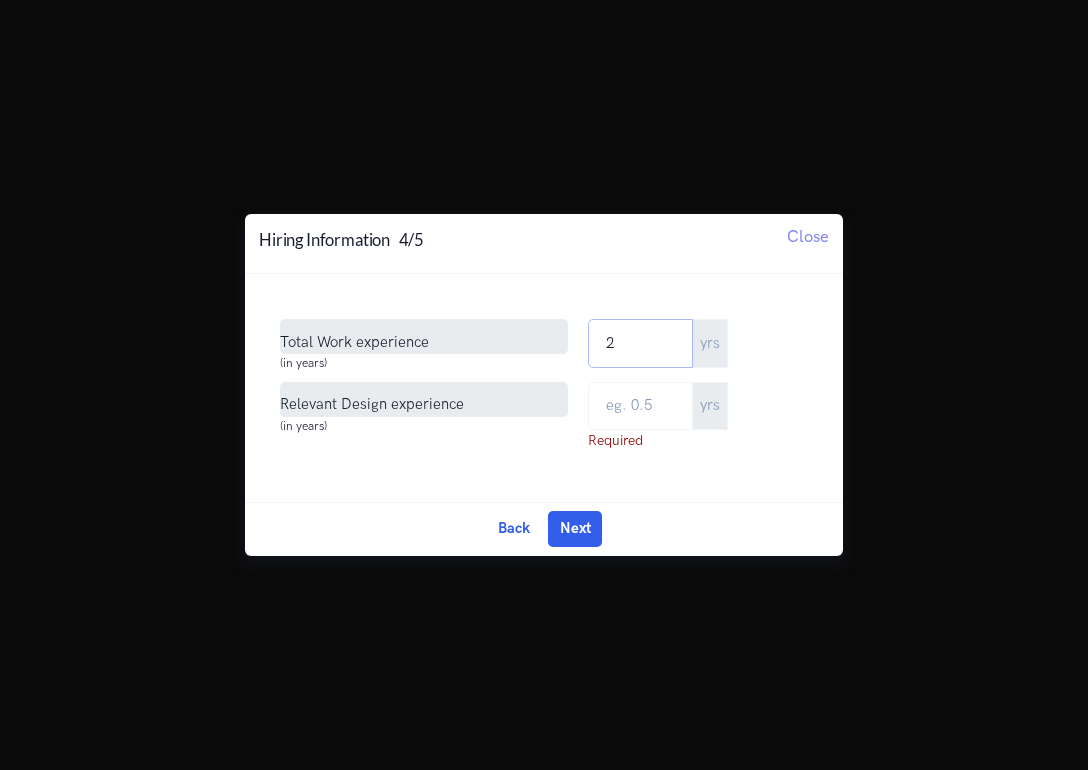 type on "2" 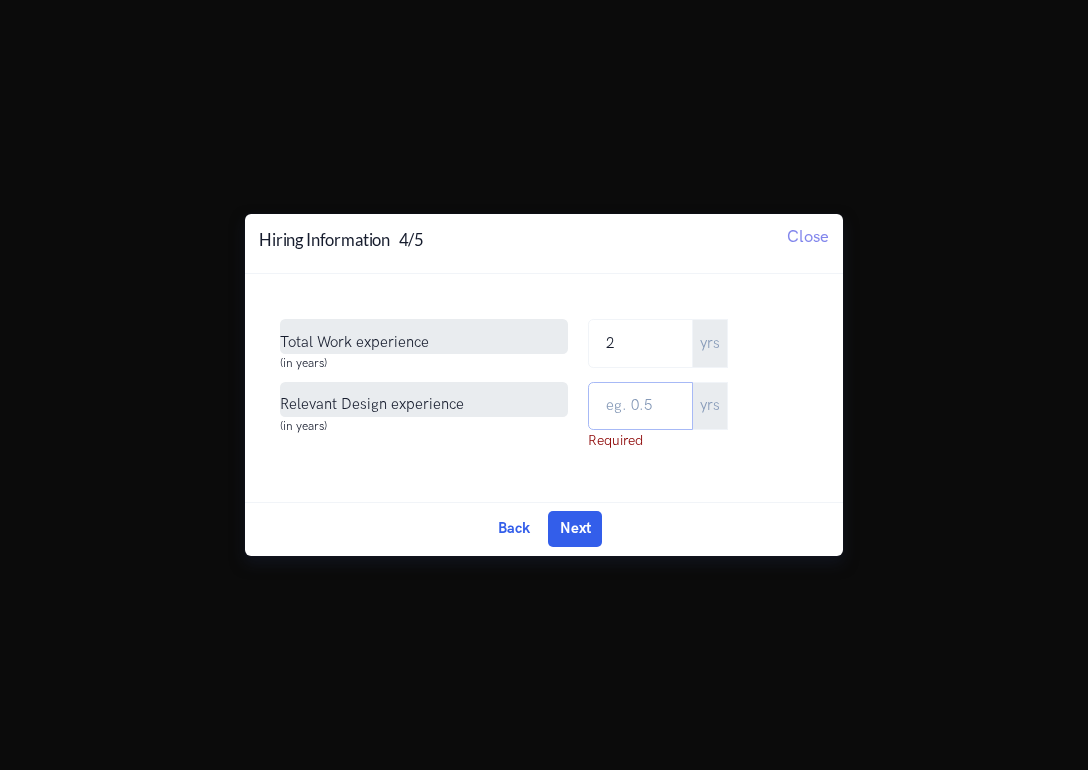 click at bounding box center [640, 406] 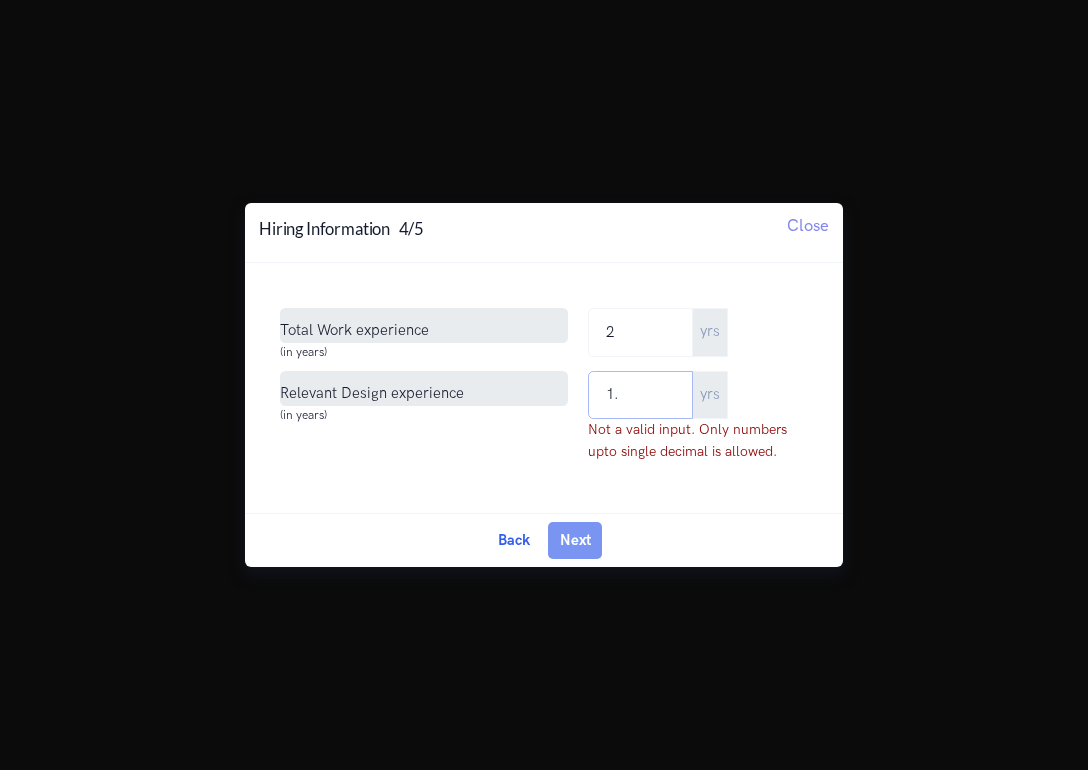 type on "1.5" 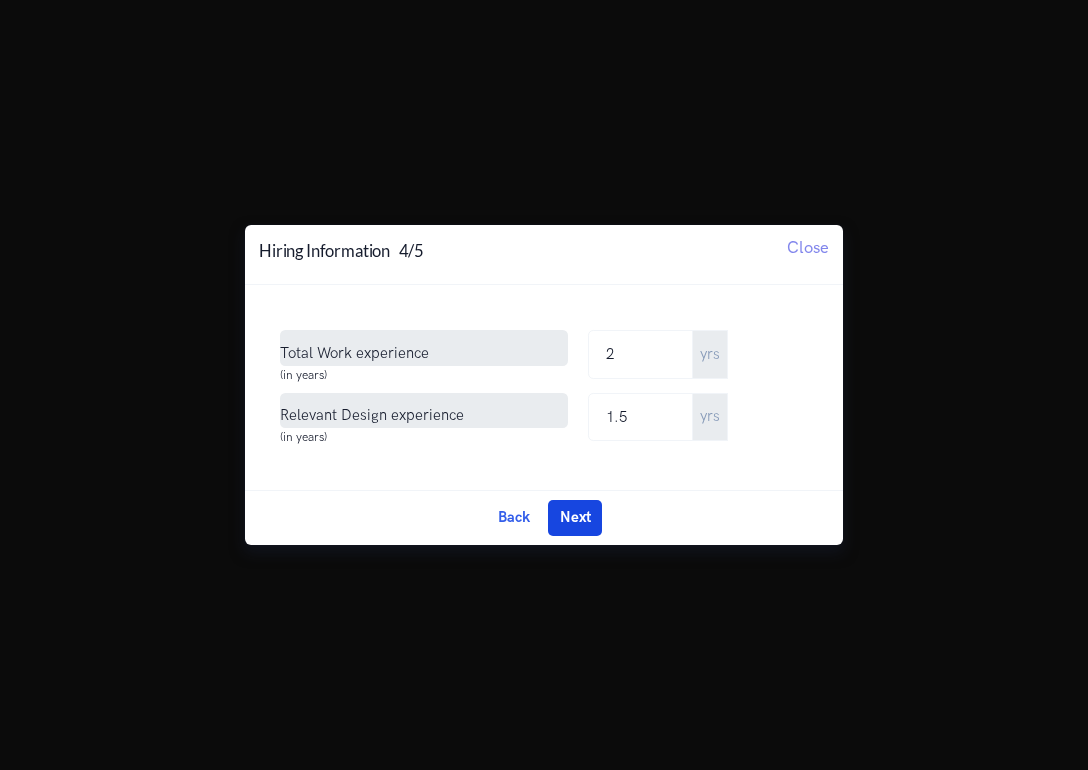 click on "Next" at bounding box center (575, 518) 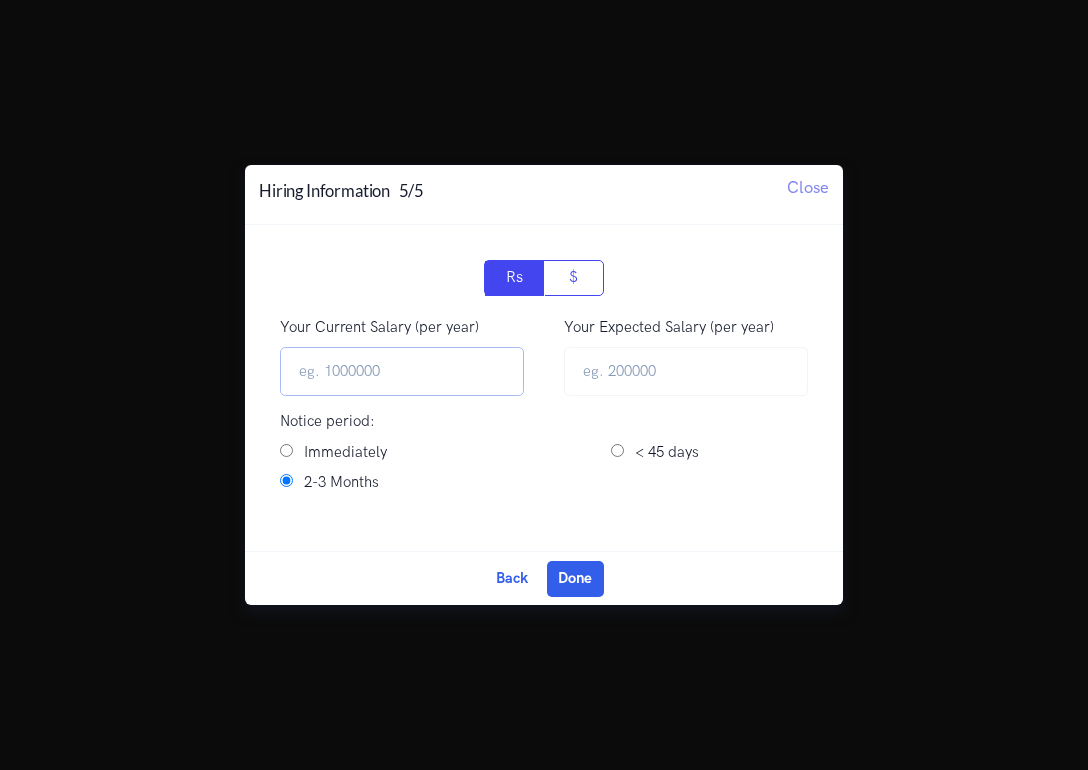 click on "Your Current Salary (per year)" at bounding box center [402, 371] 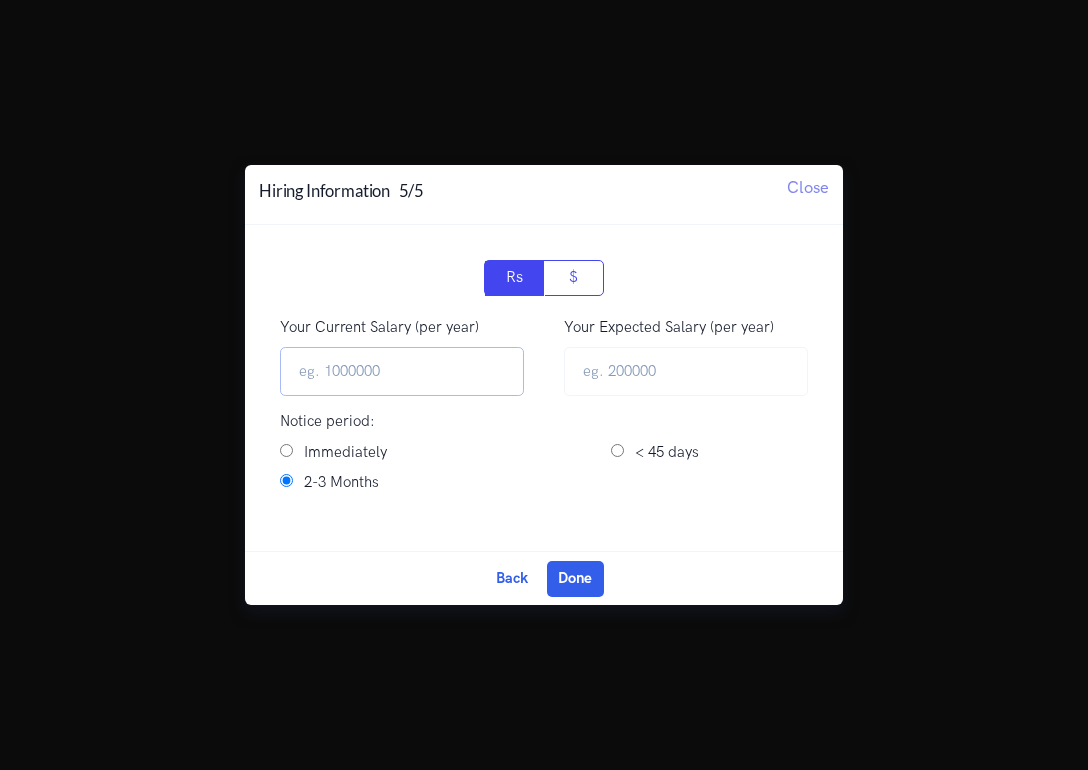 paste on "336000" 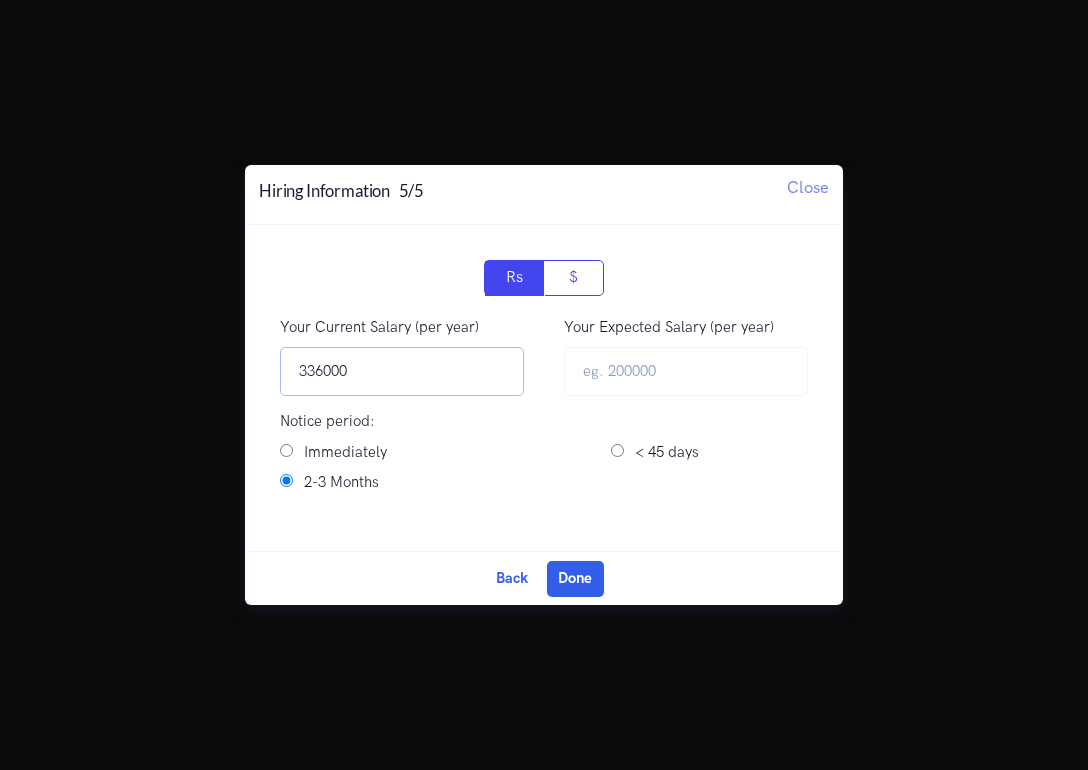 type on "336000" 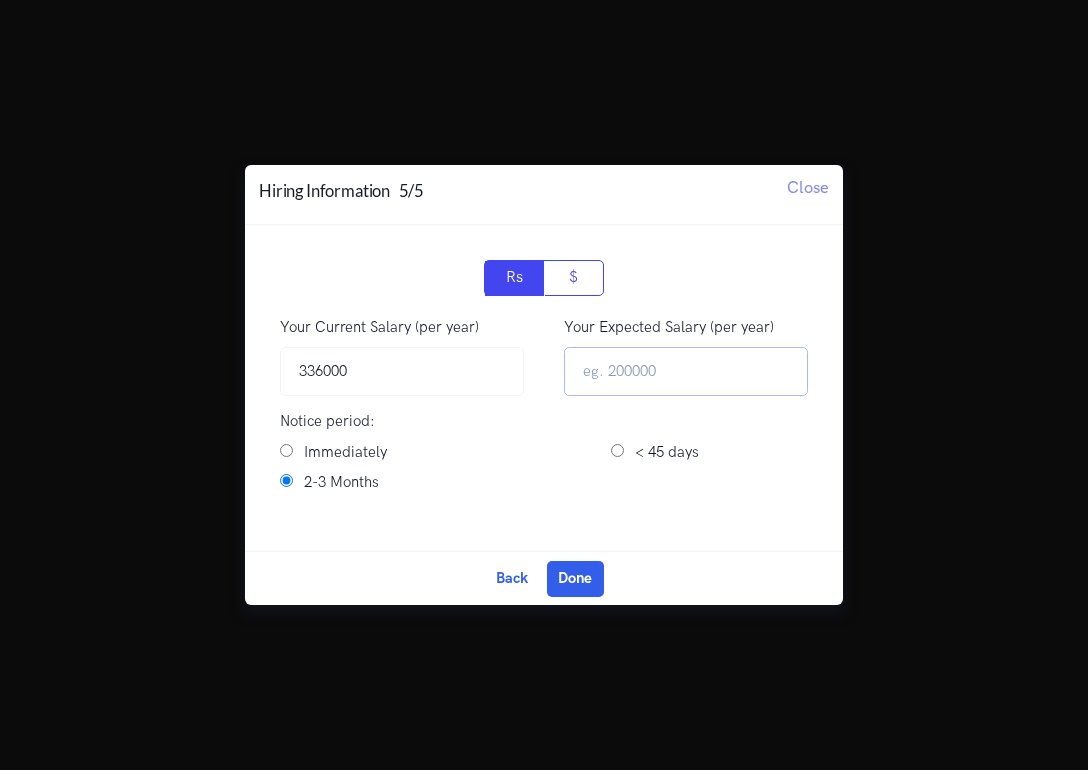 click at bounding box center (686, 371) 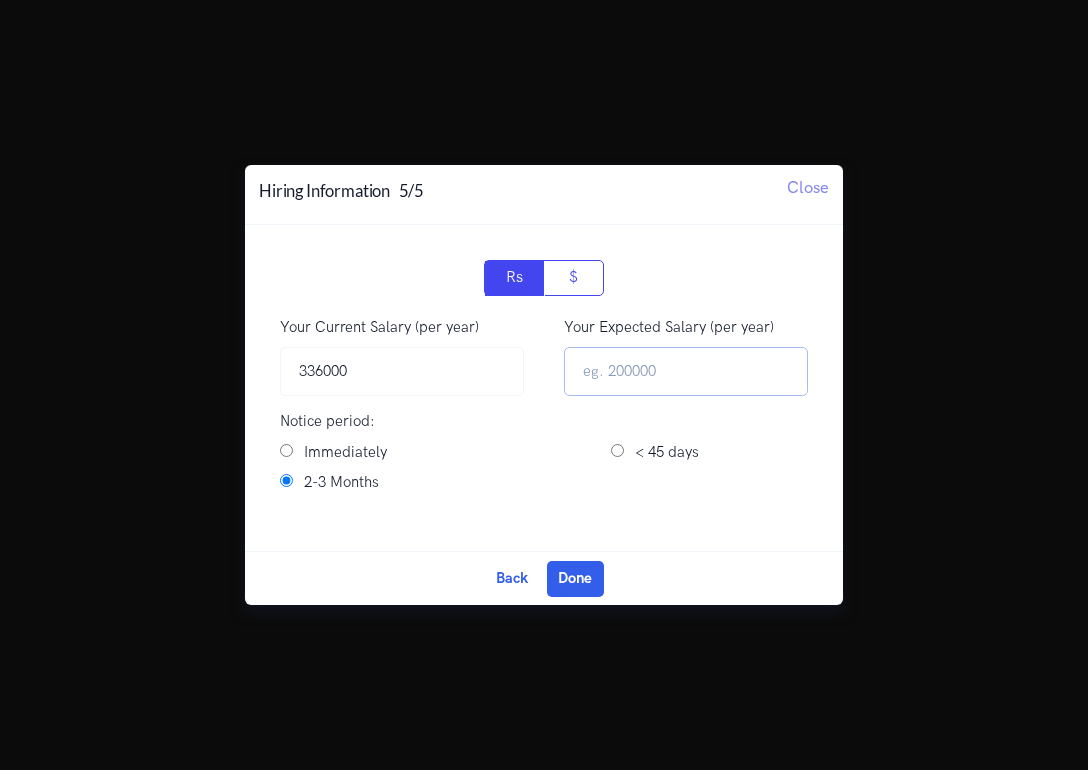 paste on "360000" 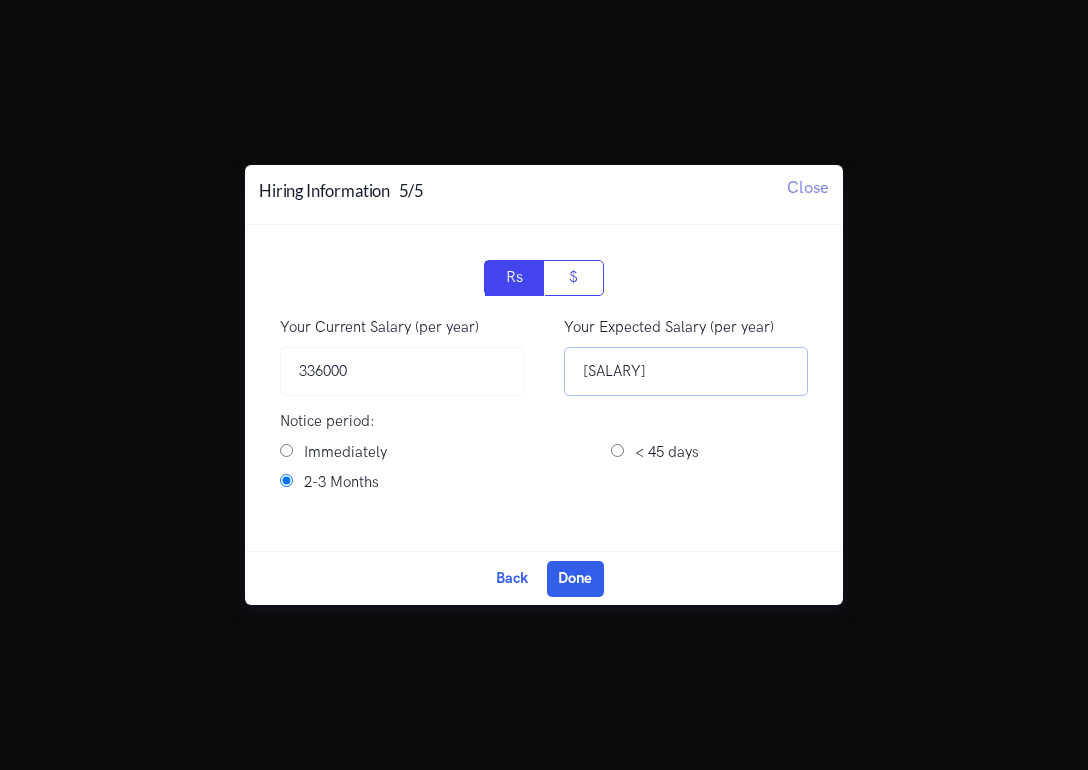 scroll, scrollTop: 0, scrollLeft: 0, axis: both 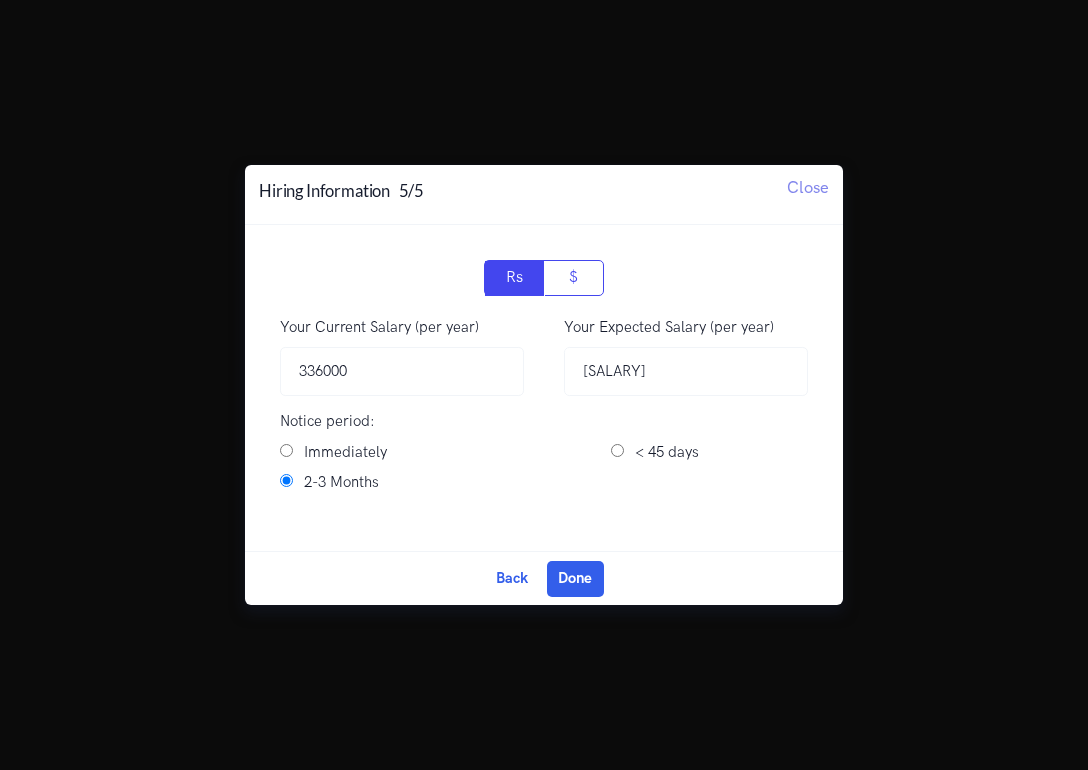 click on "Immediately" at bounding box center [286, 450] 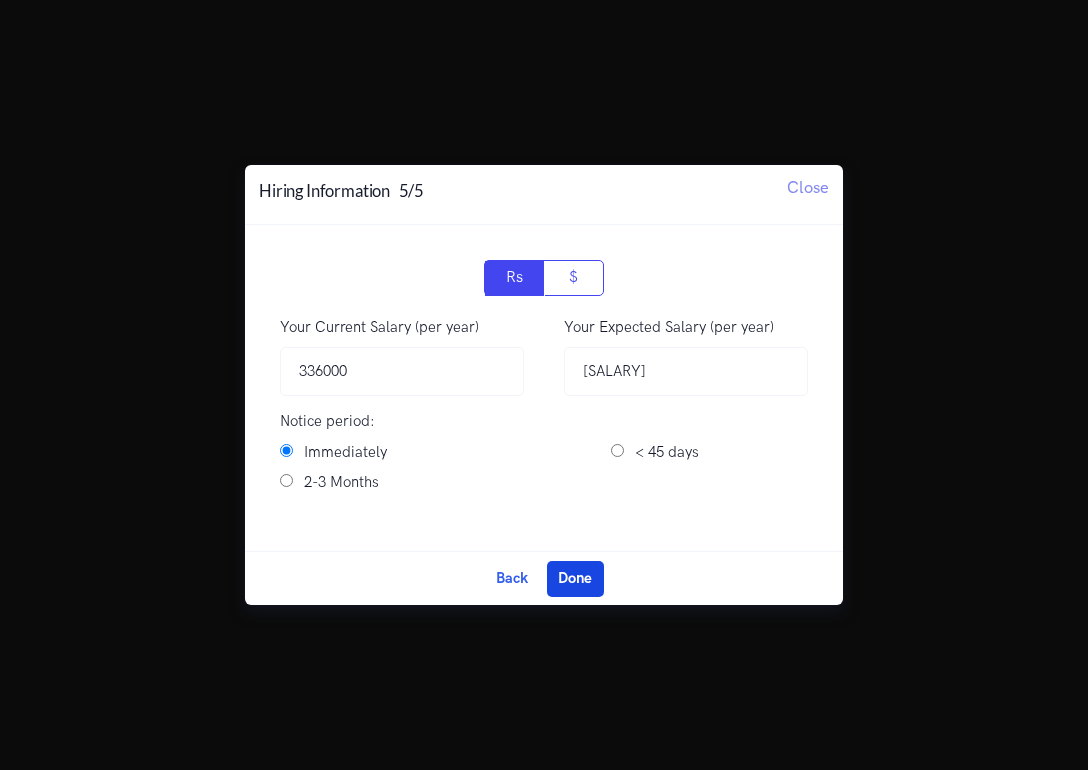 click on "Done" at bounding box center [575, 579] 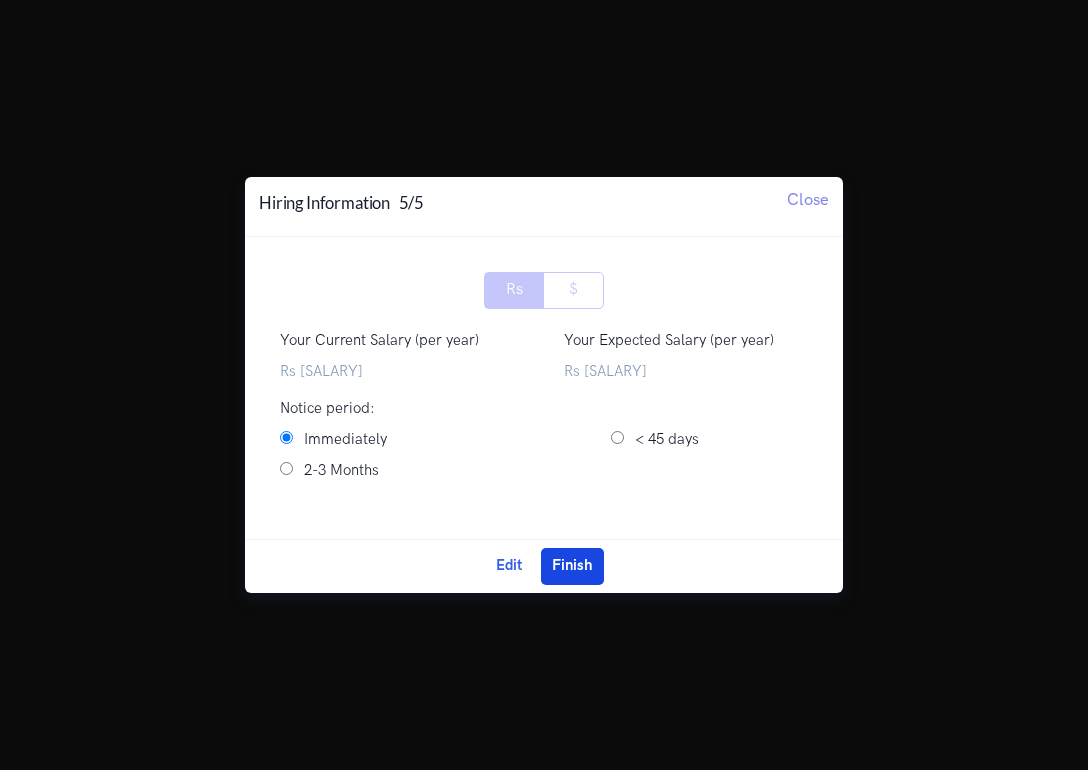 click on "Finish" at bounding box center [572, 566] 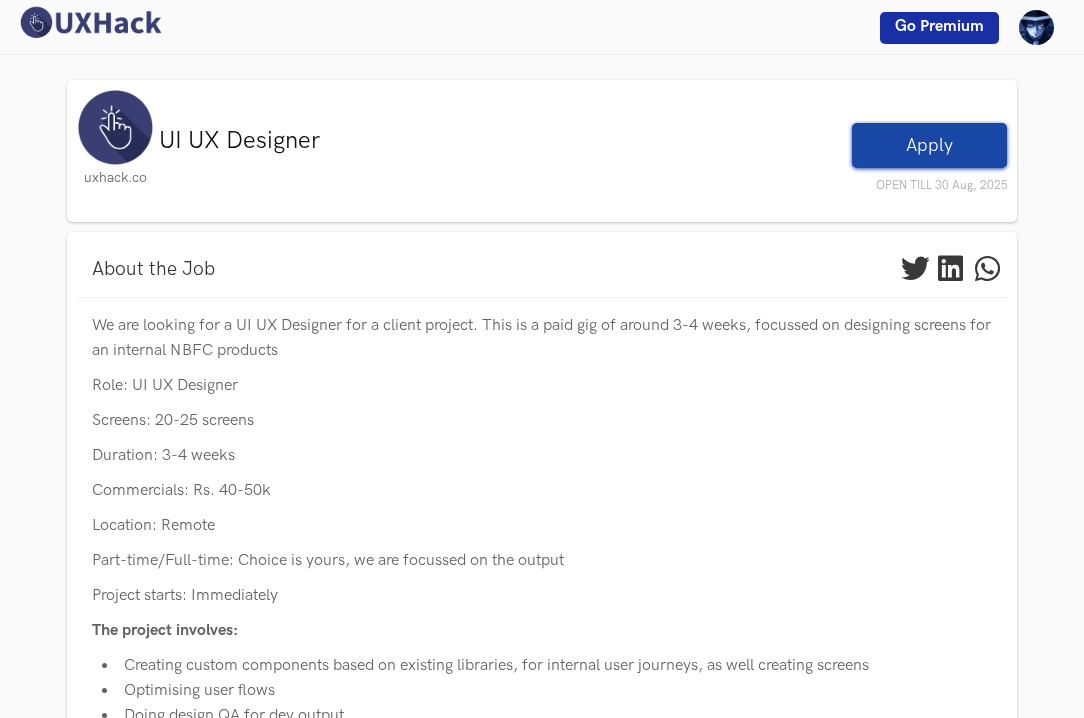 scroll, scrollTop: 0, scrollLeft: 0, axis: both 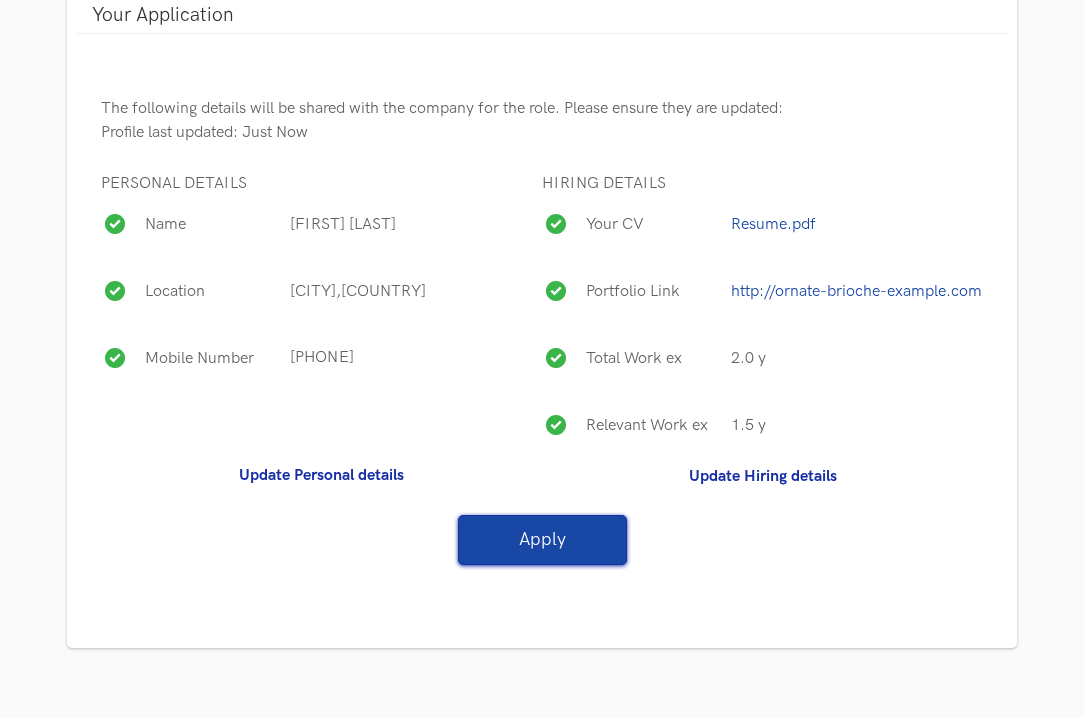 click on "Update Hiring details" at bounding box center [763, 476] 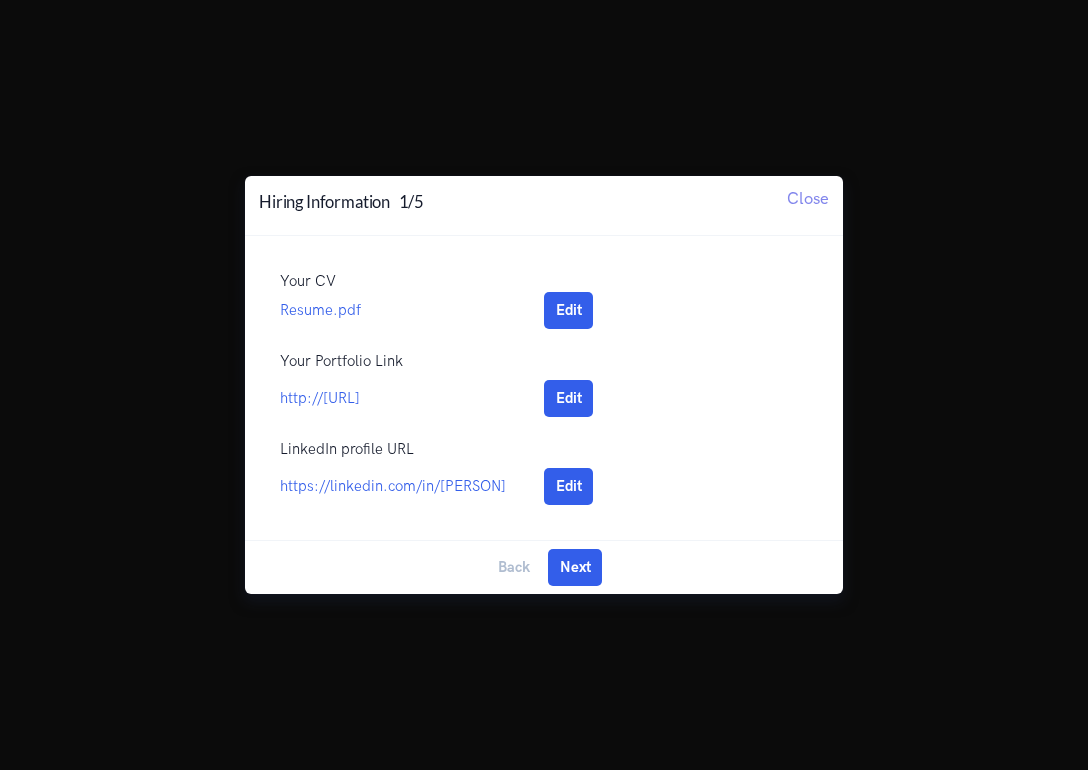 select on "UI UX Designer" 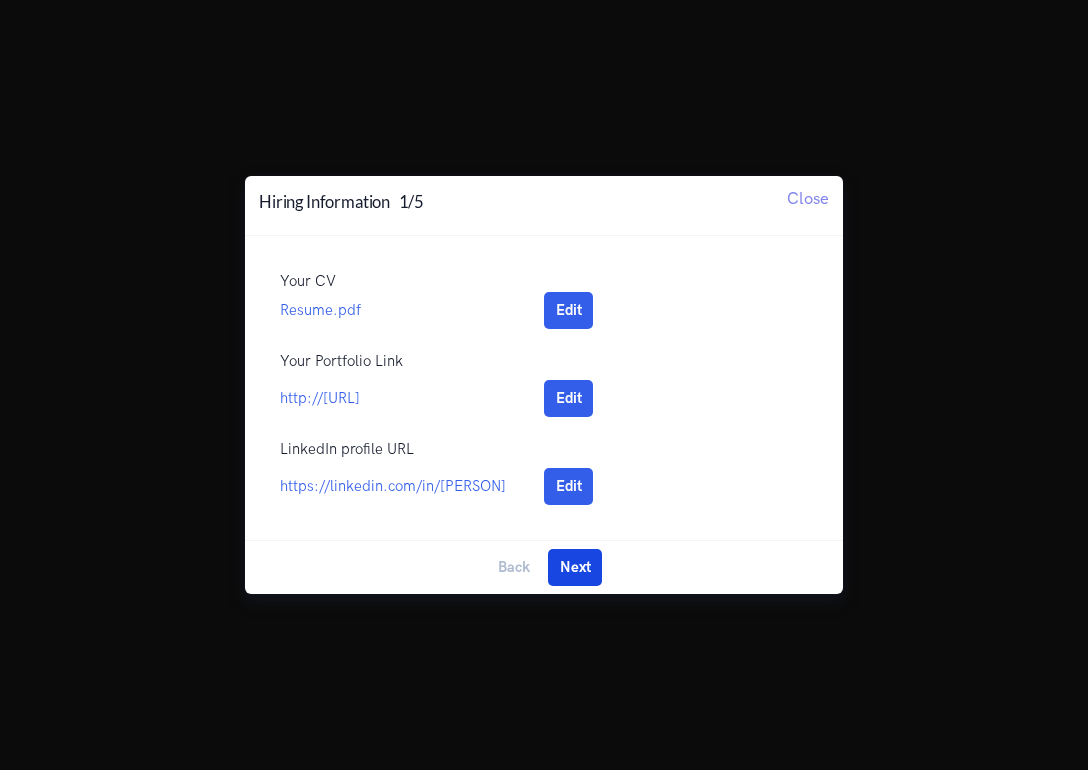 scroll, scrollTop: 0, scrollLeft: 0, axis: both 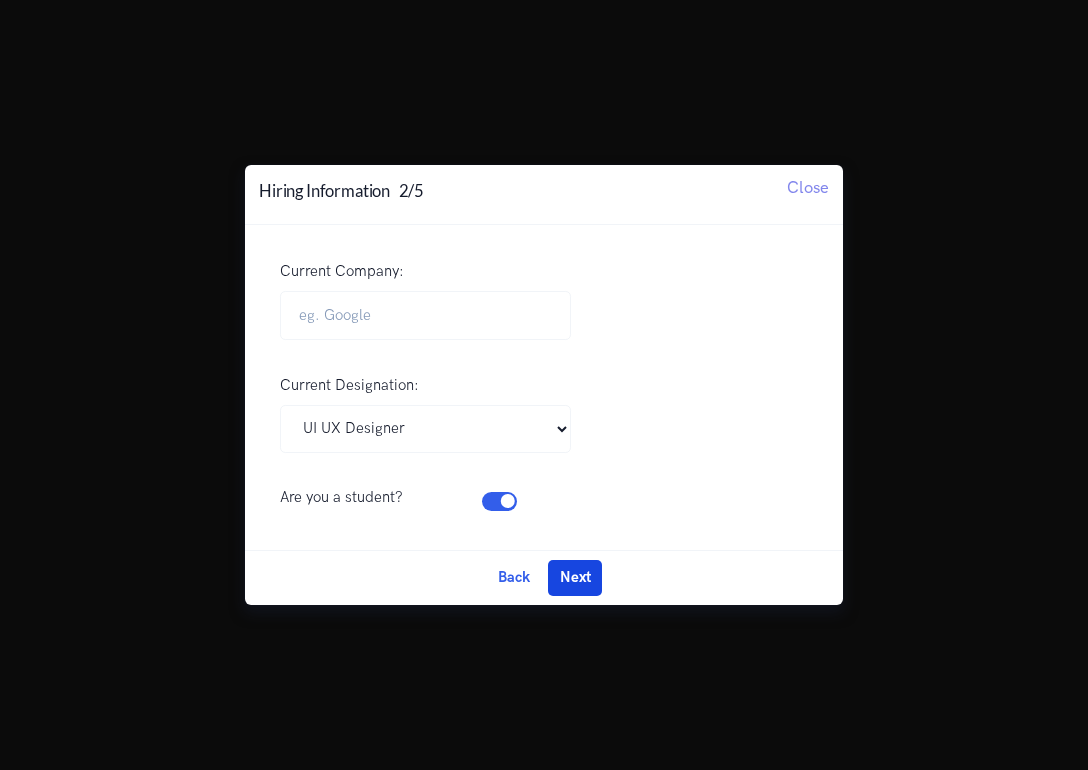 click on "Next" at bounding box center (575, 578) 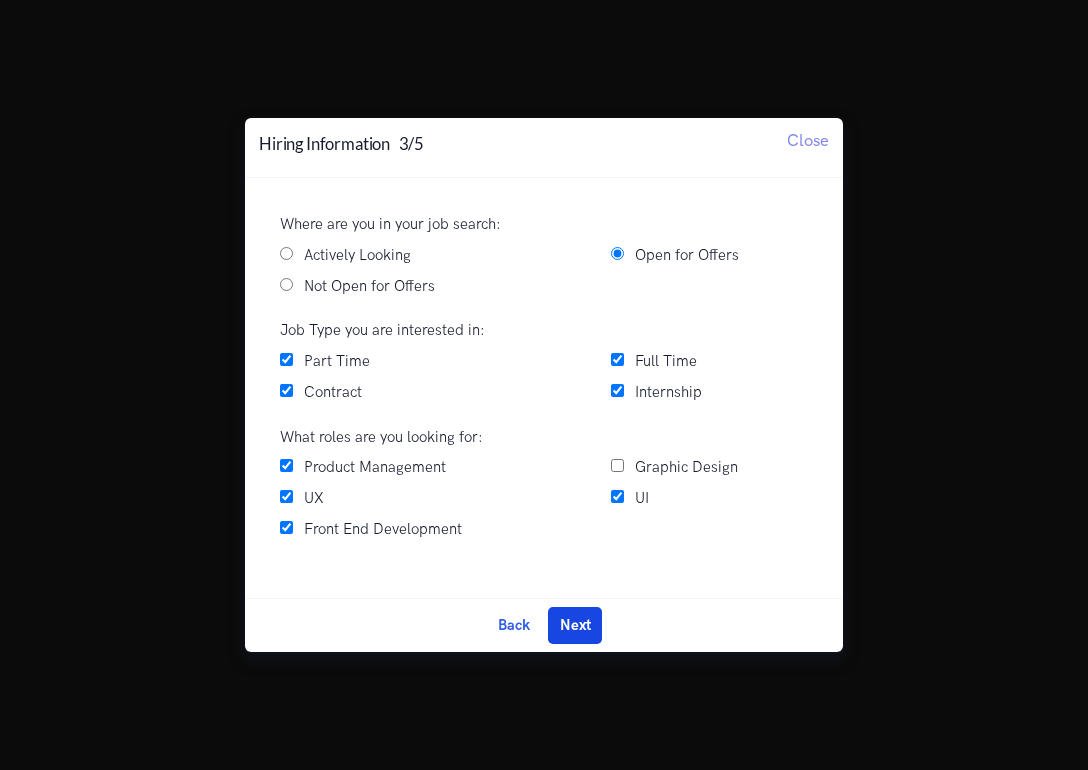 click on "Next" at bounding box center [575, 625] 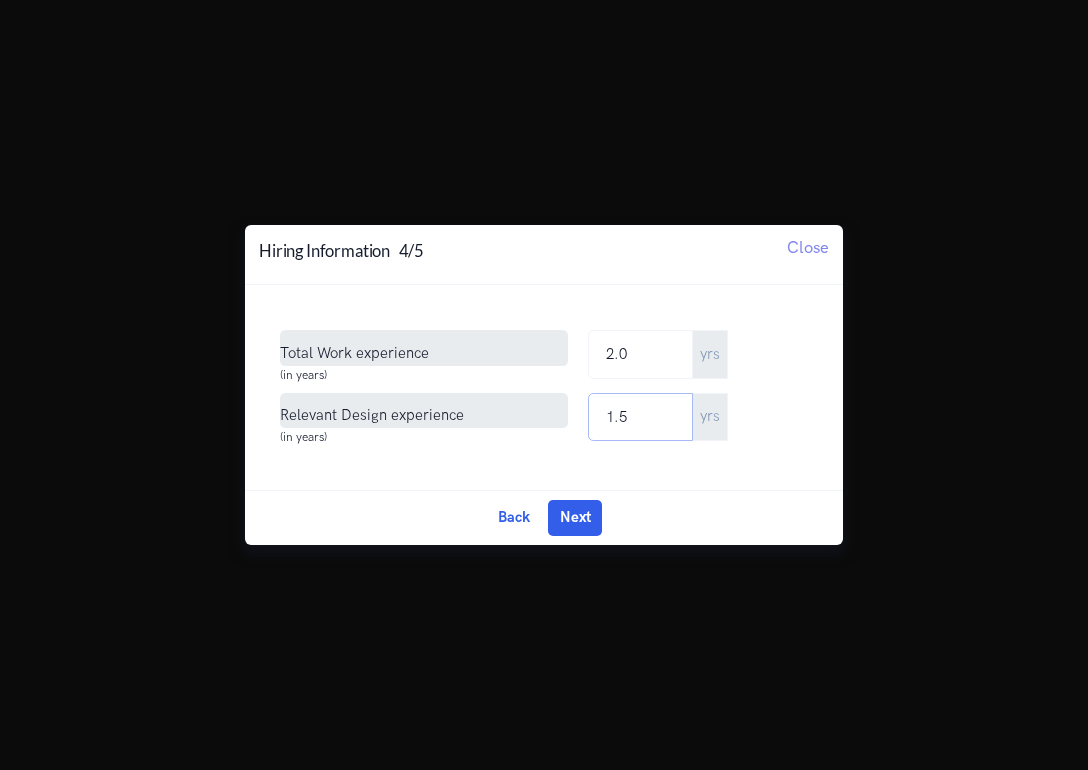 click on "1.5" at bounding box center (640, 417) 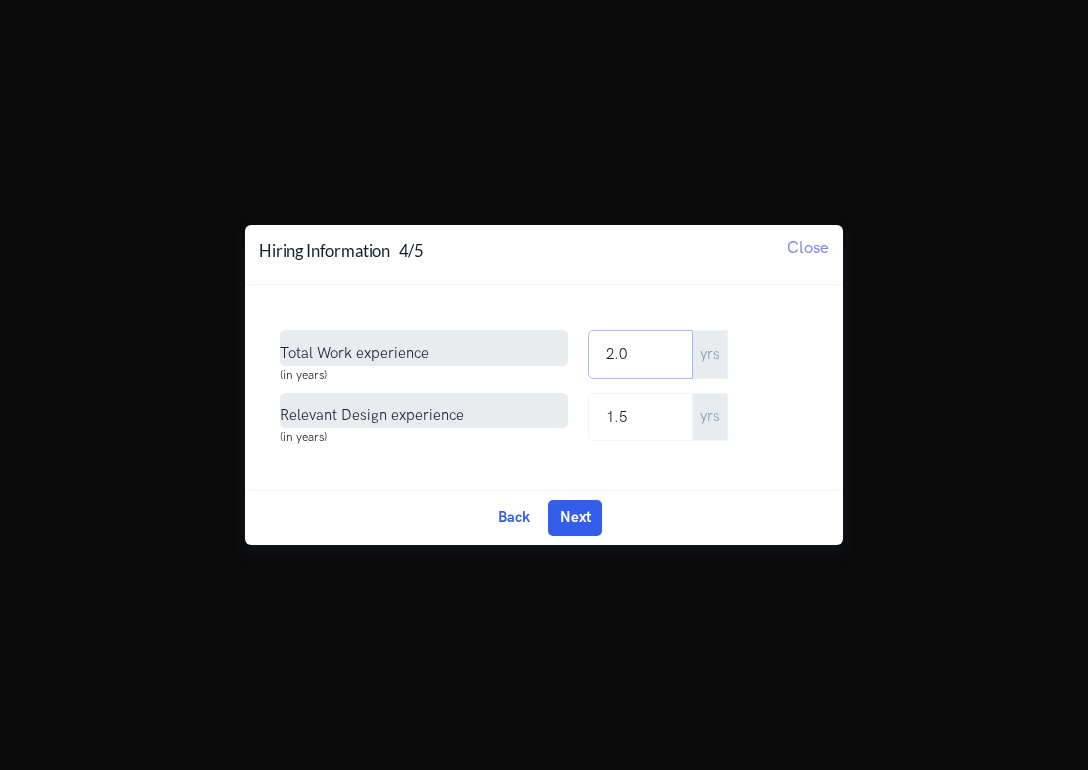 click on "2.0" at bounding box center (640, 354) 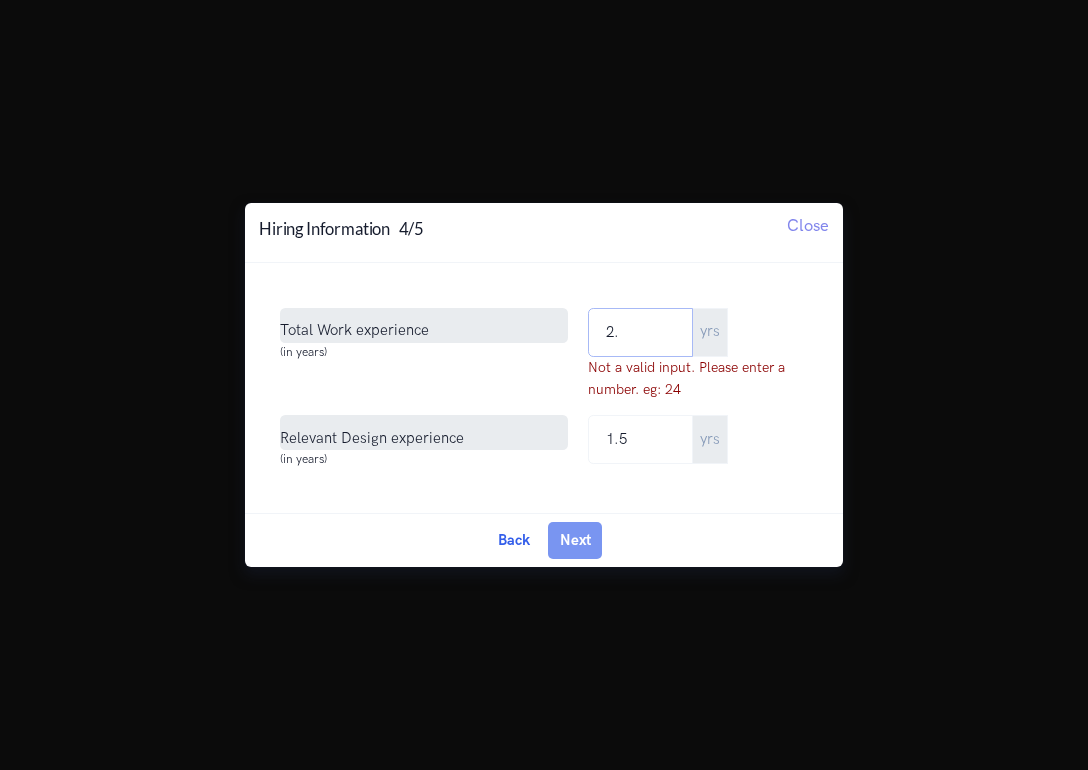 type on "2" 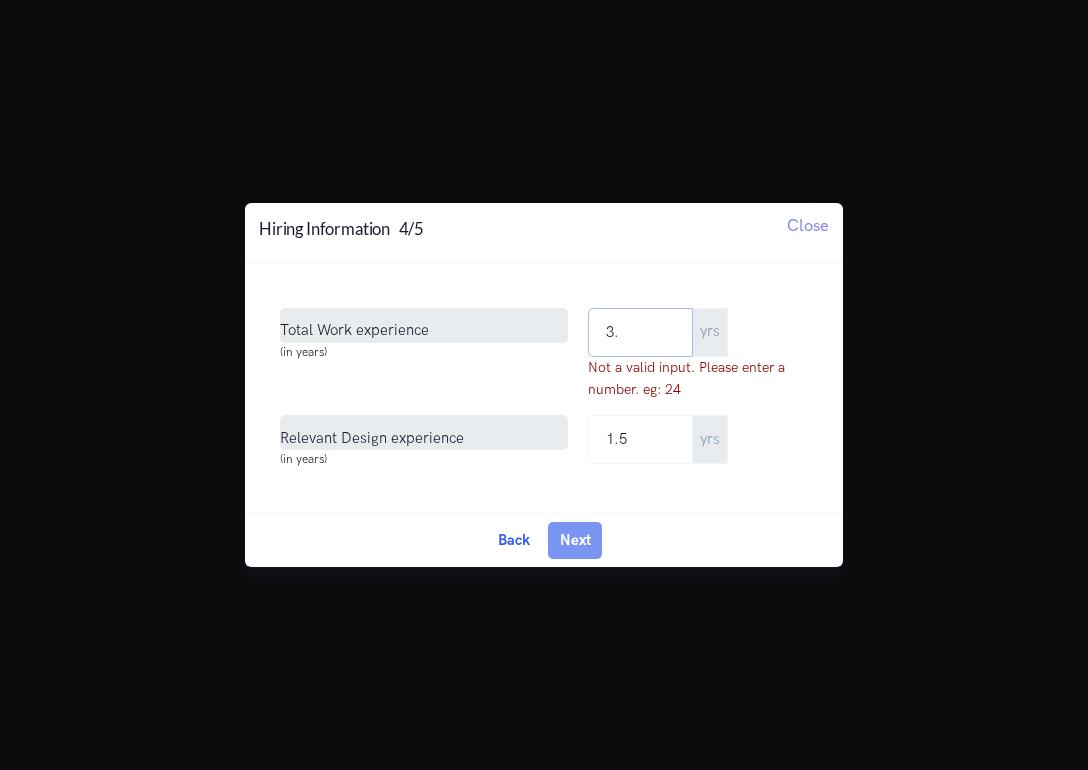 type on "3.0" 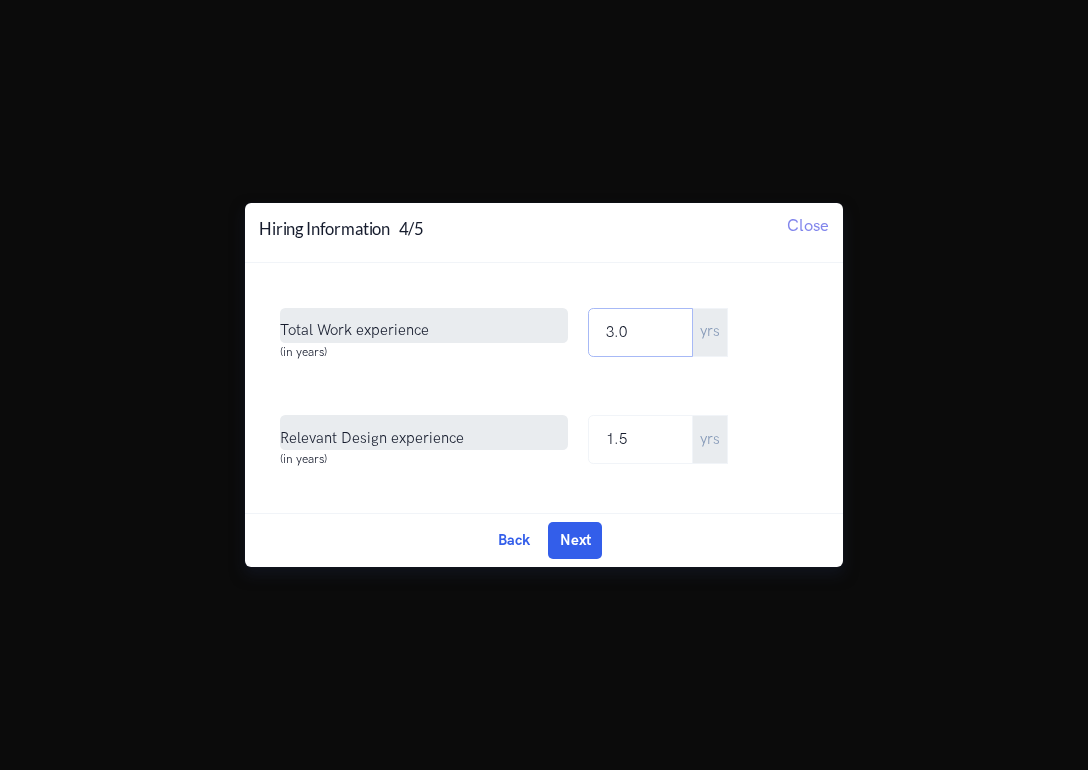 scroll, scrollTop: 0, scrollLeft: 0, axis: both 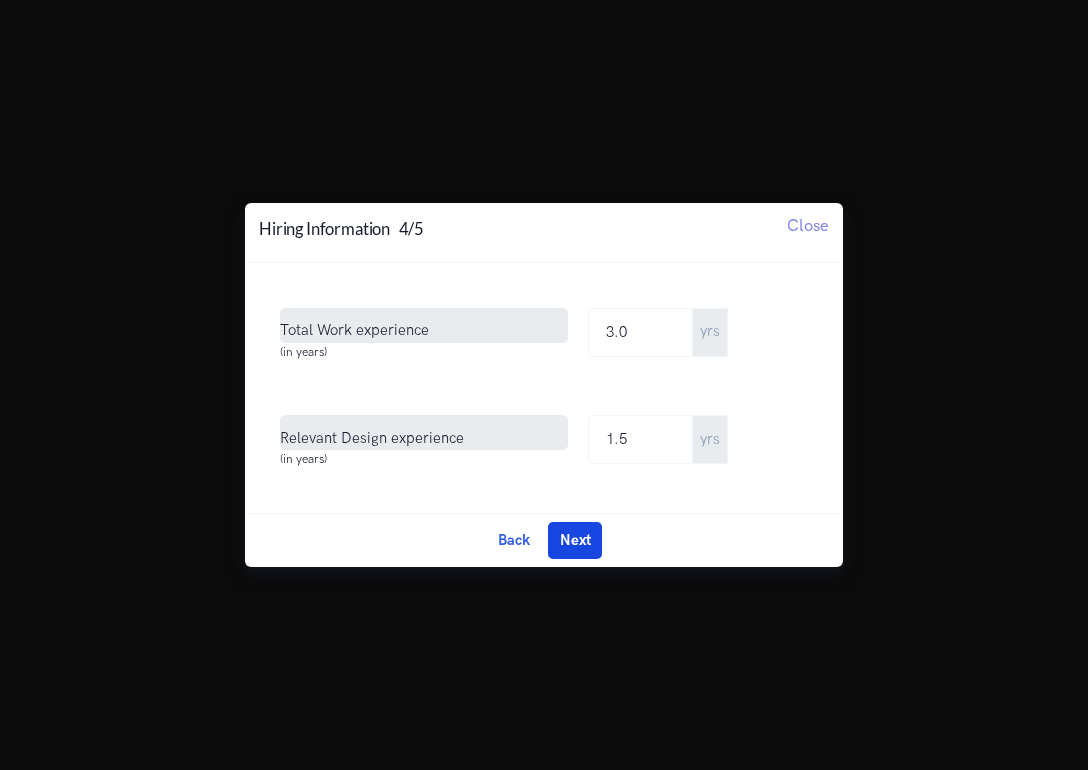 click on "Next" at bounding box center (575, 540) 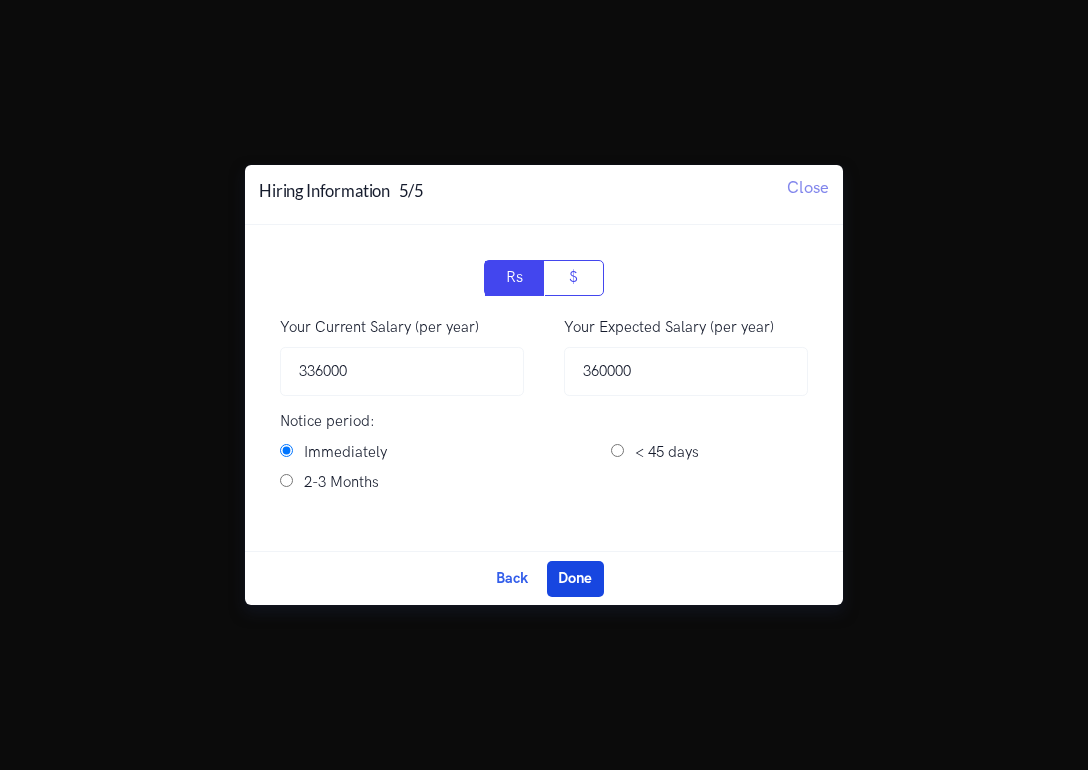 click on "Done" at bounding box center (575, 579) 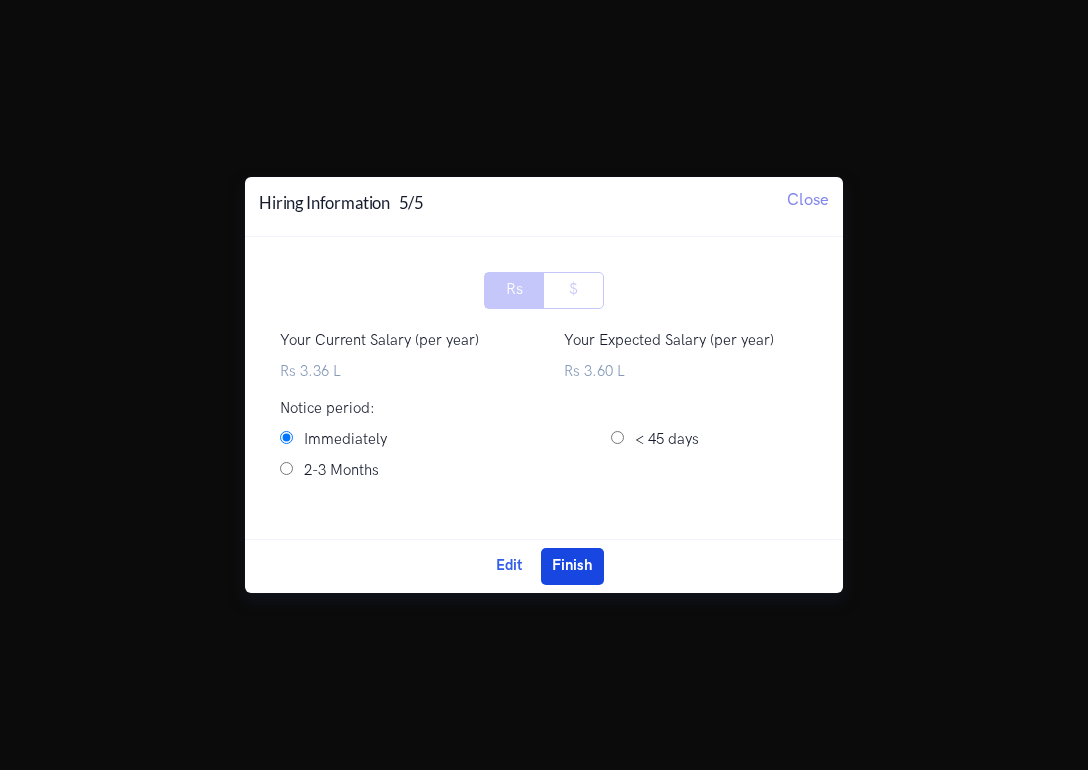 click on "Finish" at bounding box center (572, 566) 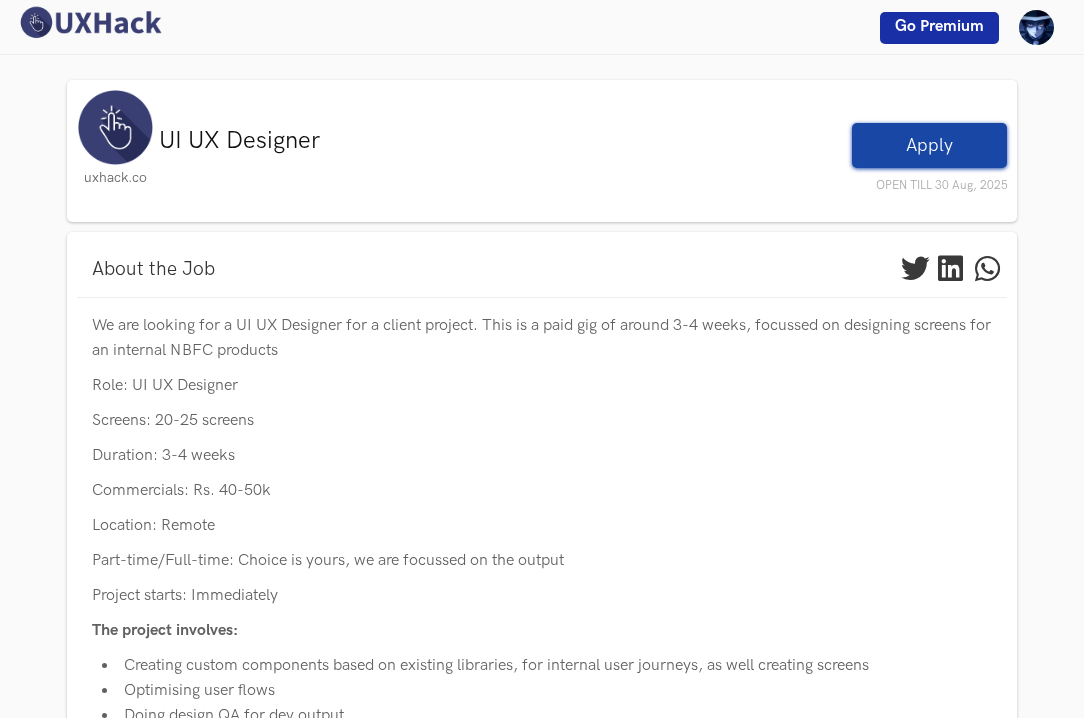 scroll, scrollTop: 0, scrollLeft: 0, axis: both 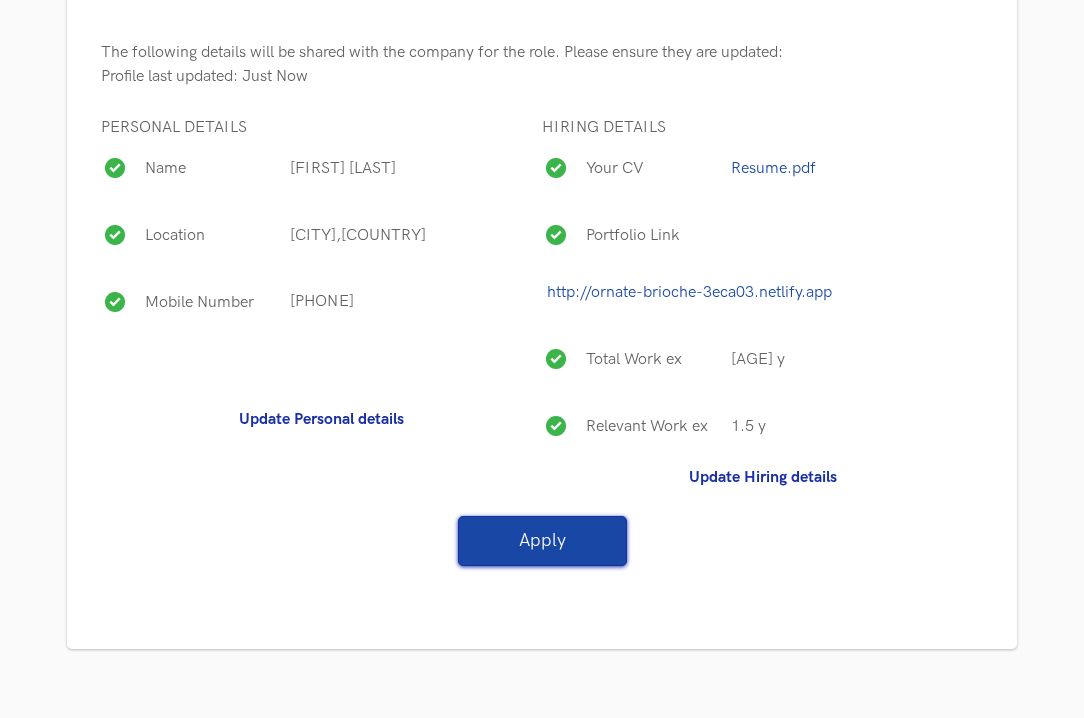 click on "Apply" at bounding box center [542, 541] 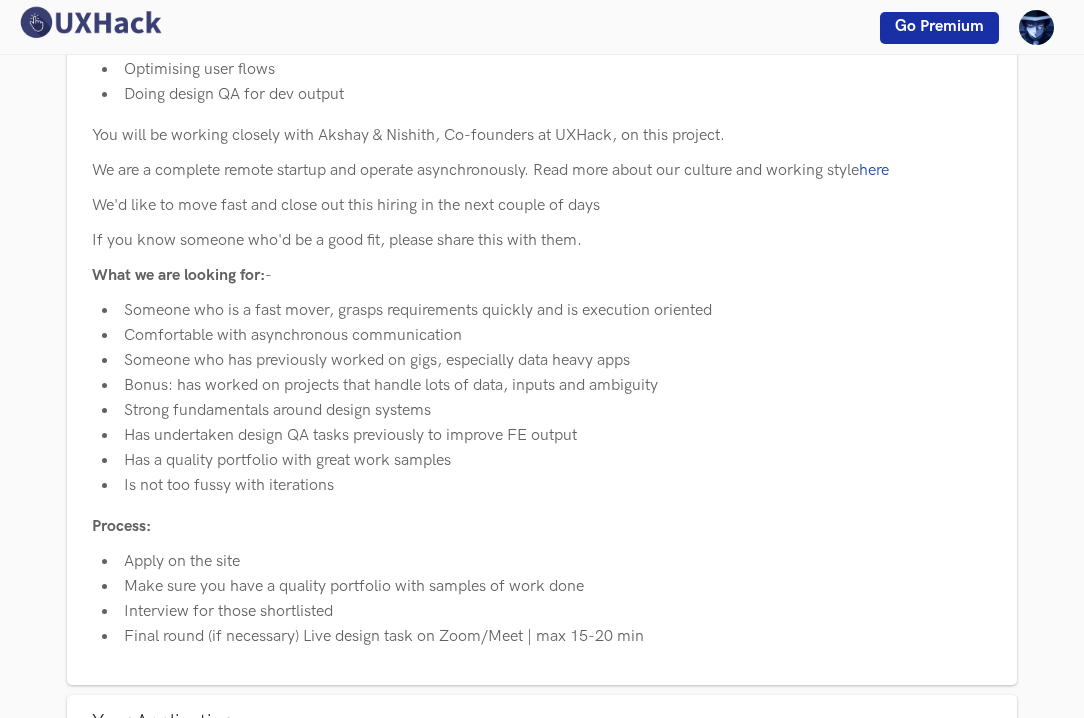scroll, scrollTop: 573, scrollLeft: 0, axis: vertical 